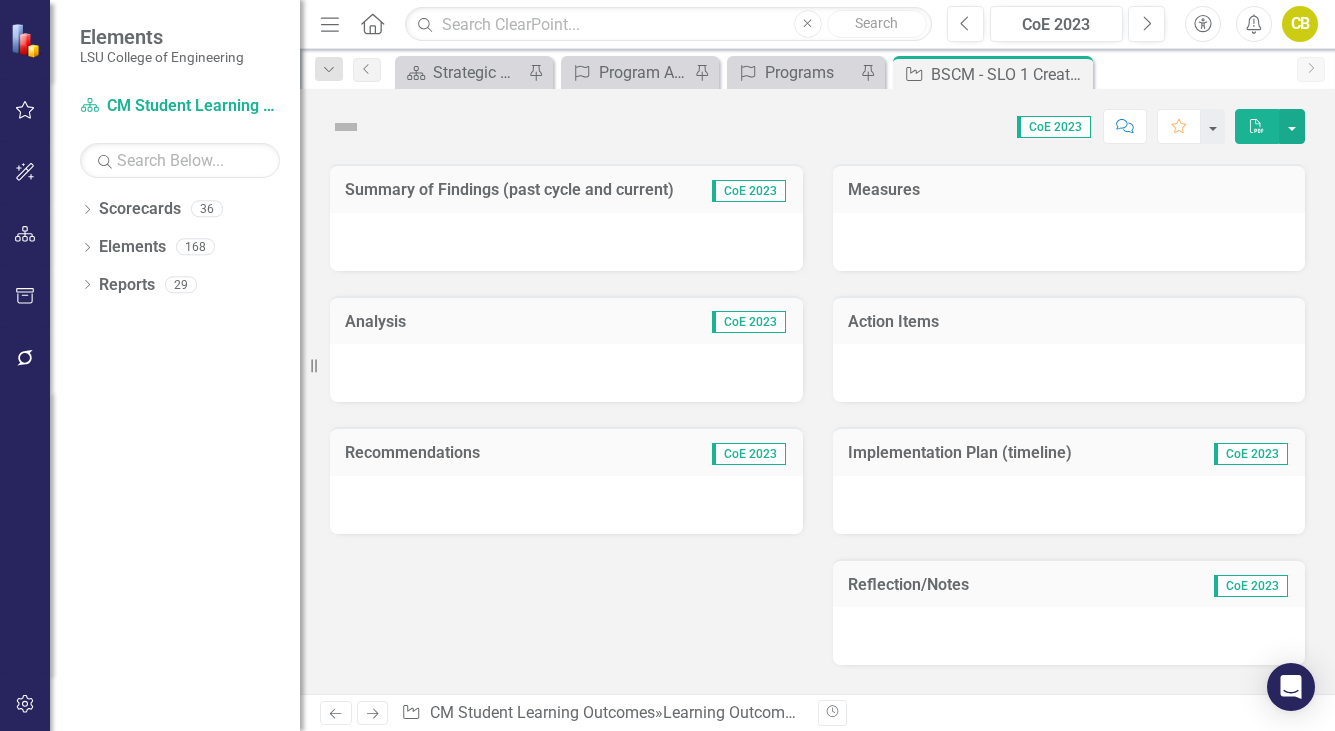 scroll, scrollTop: 0, scrollLeft: 0, axis: both 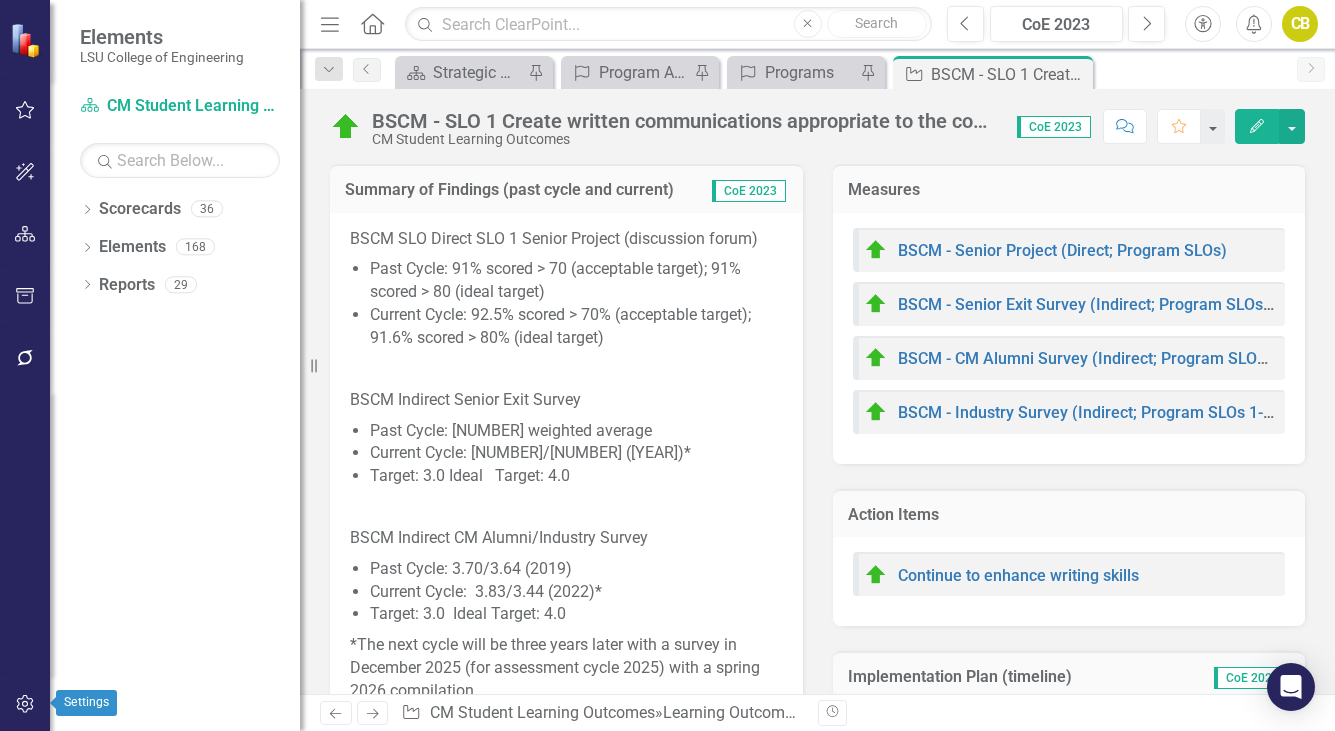 click 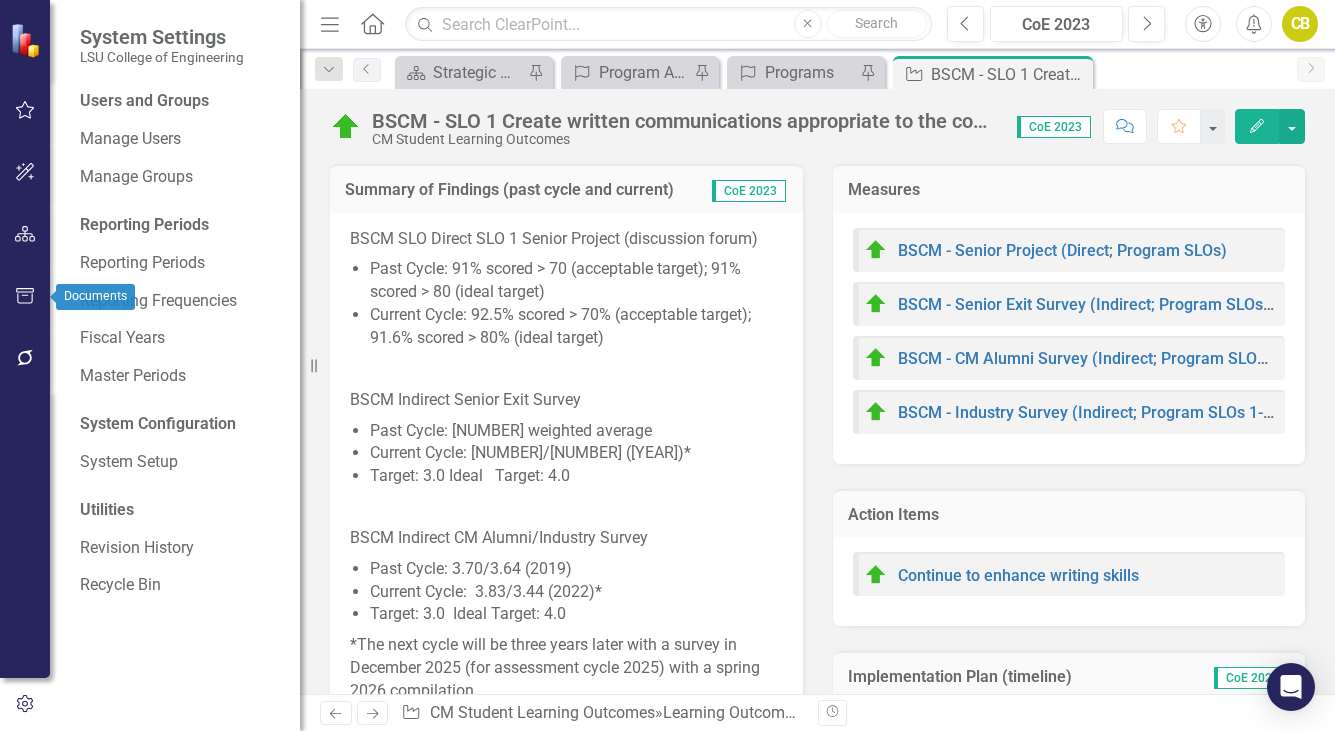 click 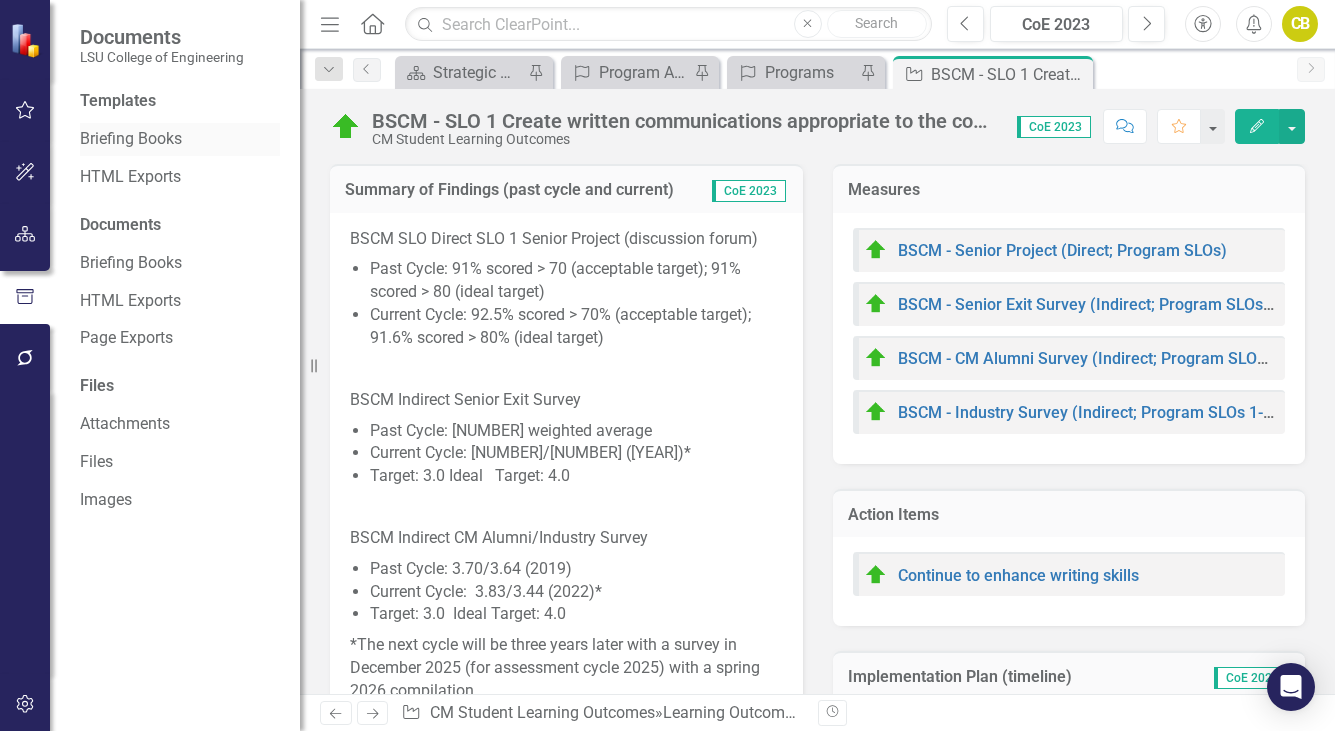 click on "Briefing Books" at bounding box center [180, 139] 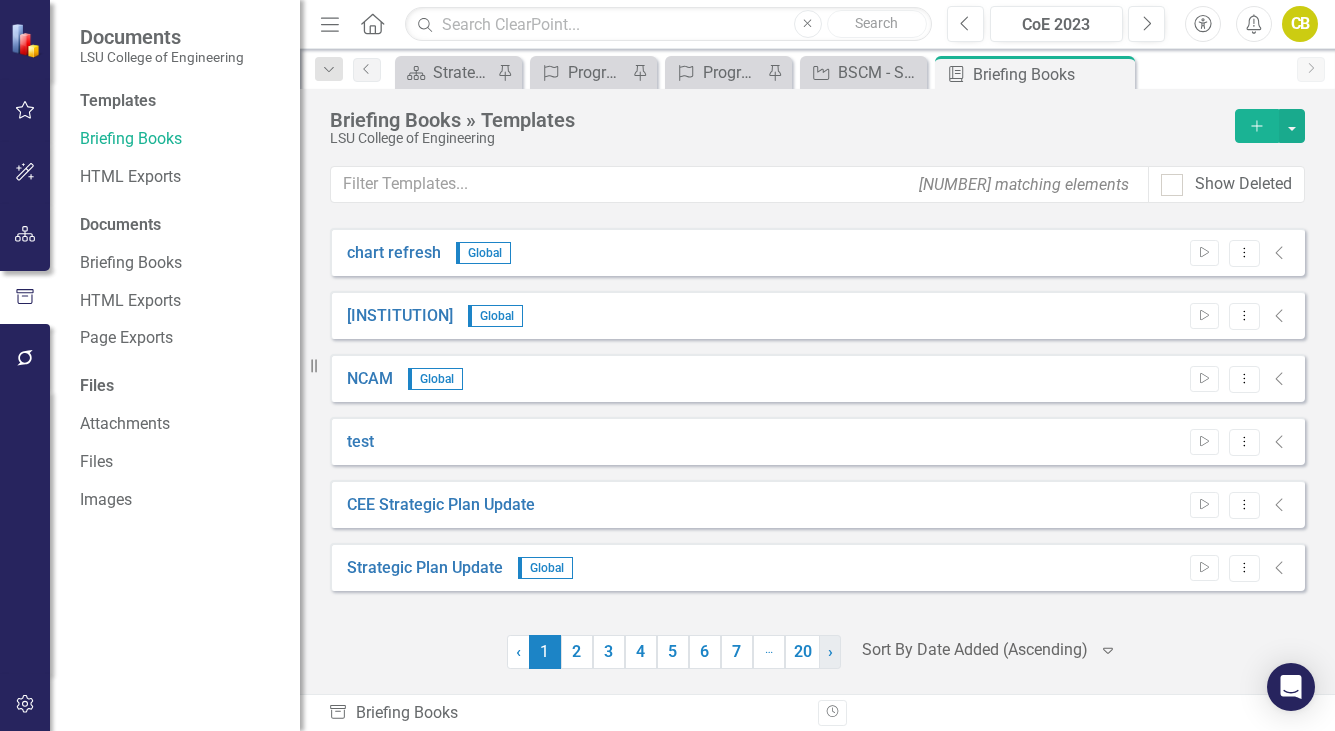 click on "› Next" at bounding box center [830, 652] 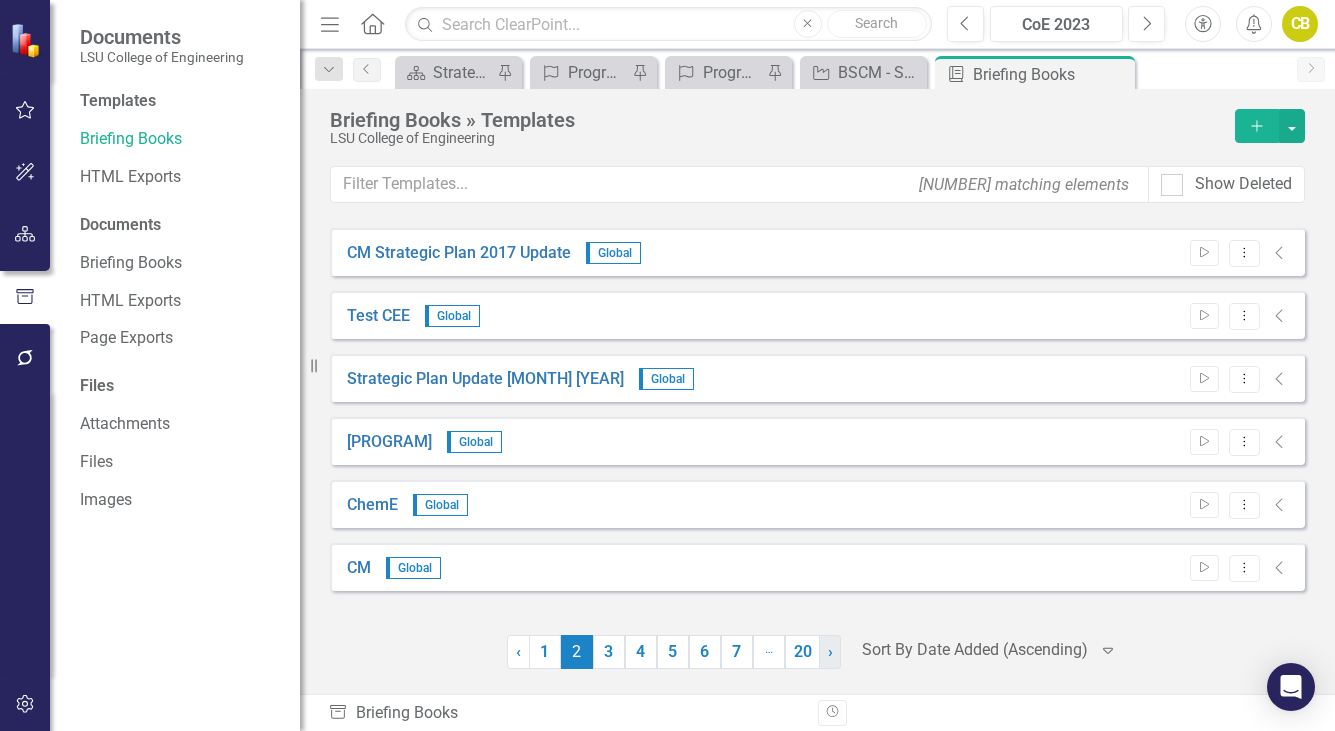 click on "› Next" at bounding box center (830, 652) 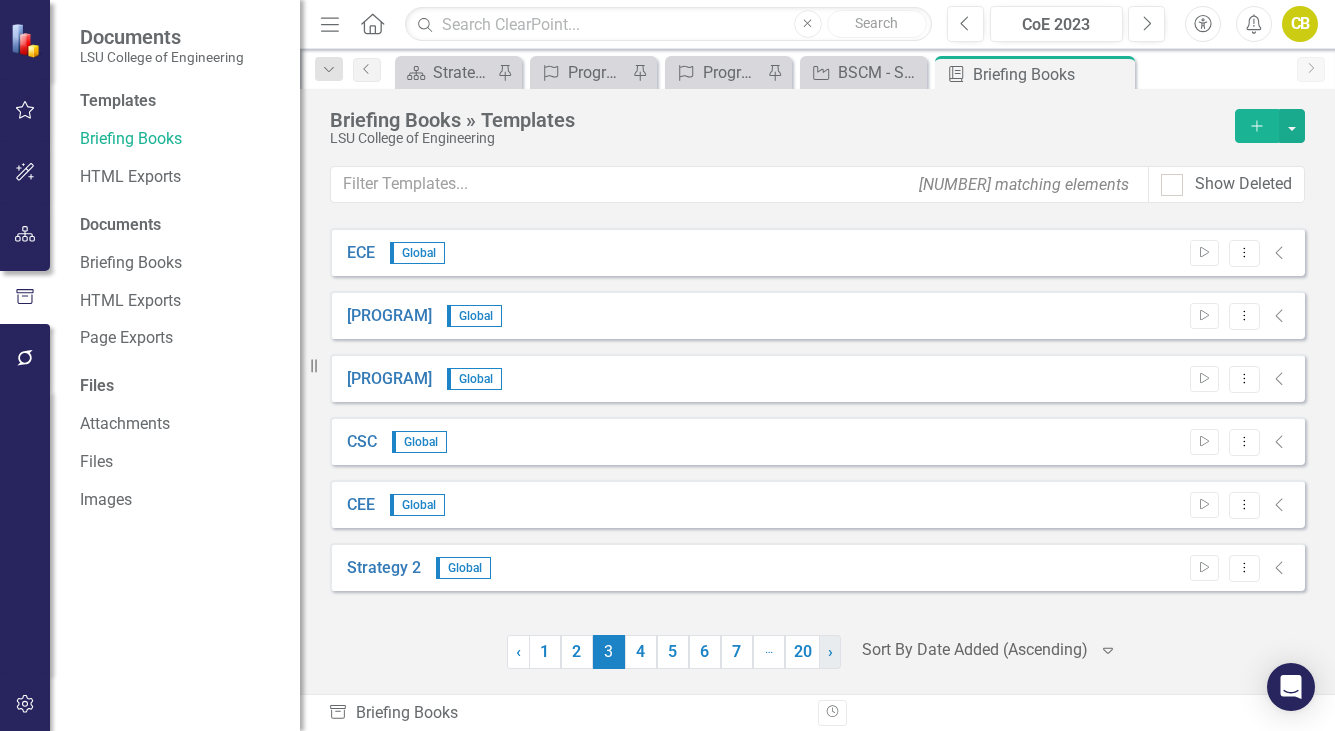 click on "› Next" at bounding box center [830, 652] 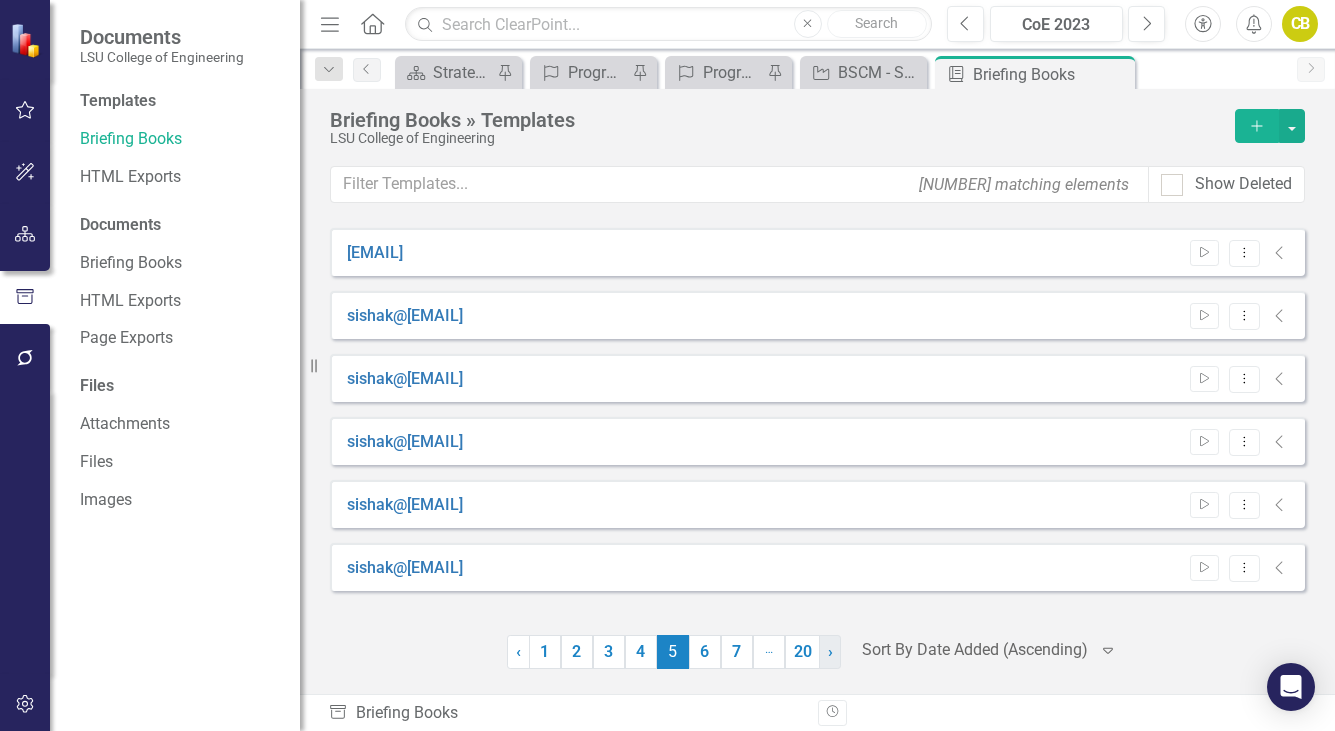 click on "› Next" at bounding box center (830, 652) 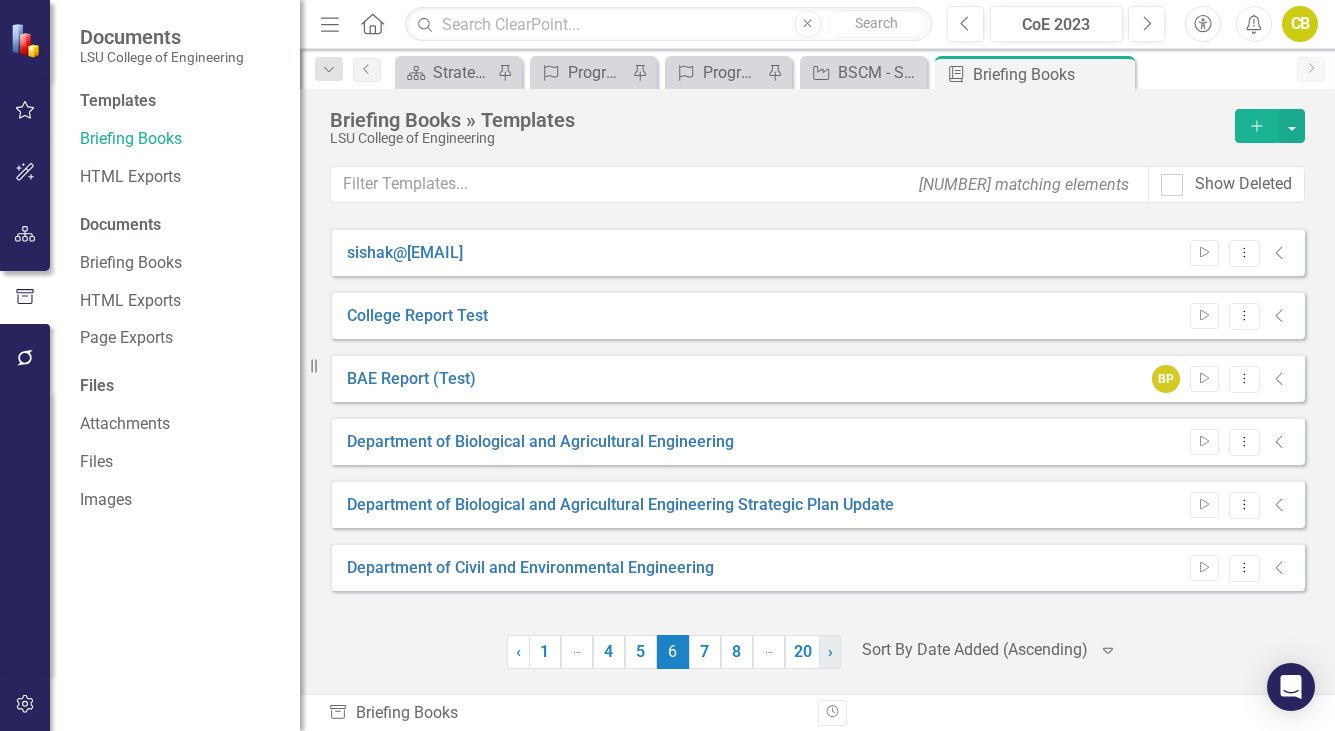 click on "› Next" at bounding box center [830, 652] 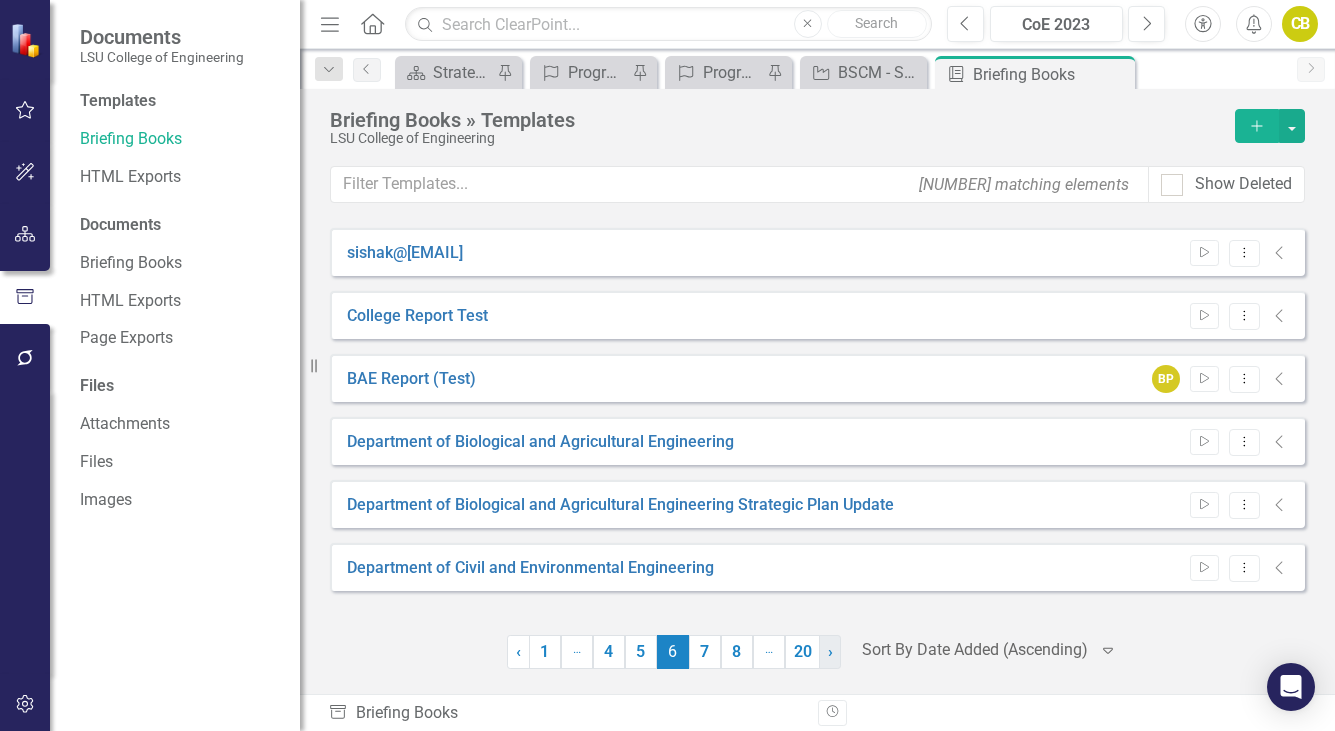click on "› Next" at bounding box center [830, 652] 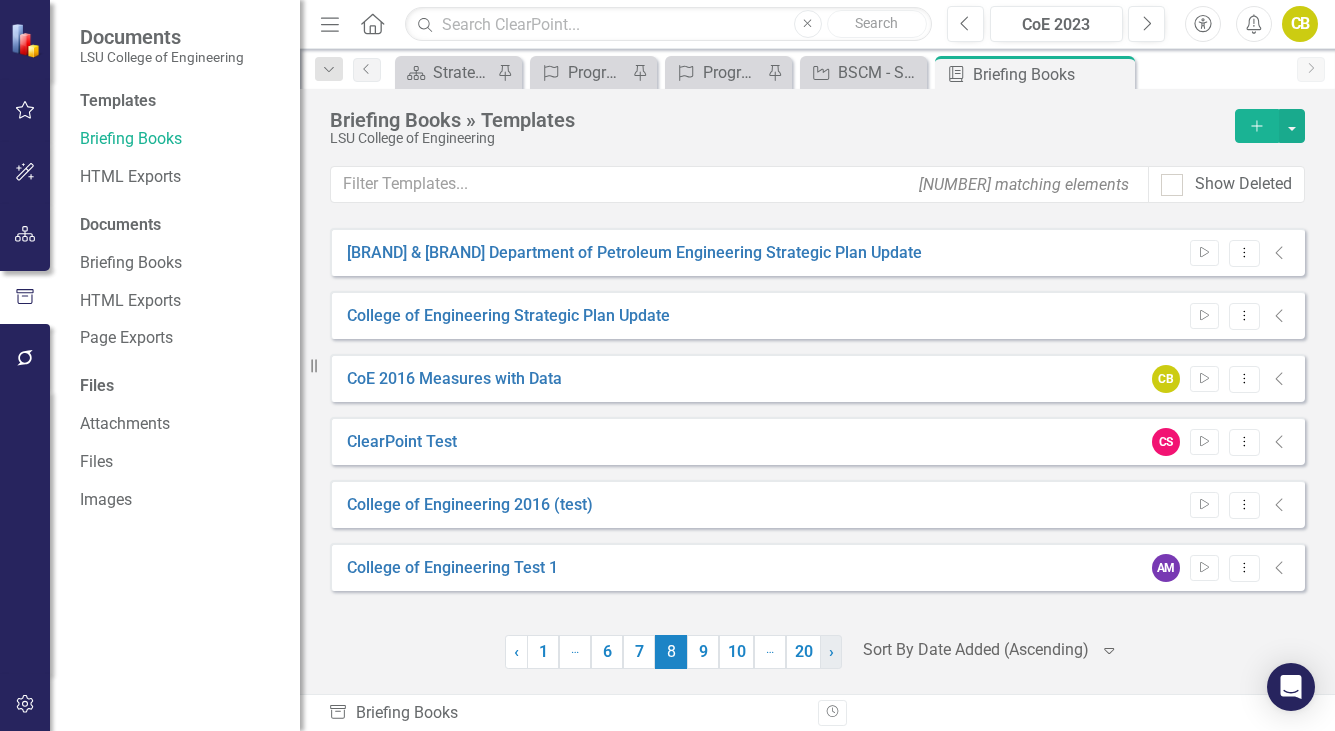 click on "› Next" at bounding box center (831, 652) 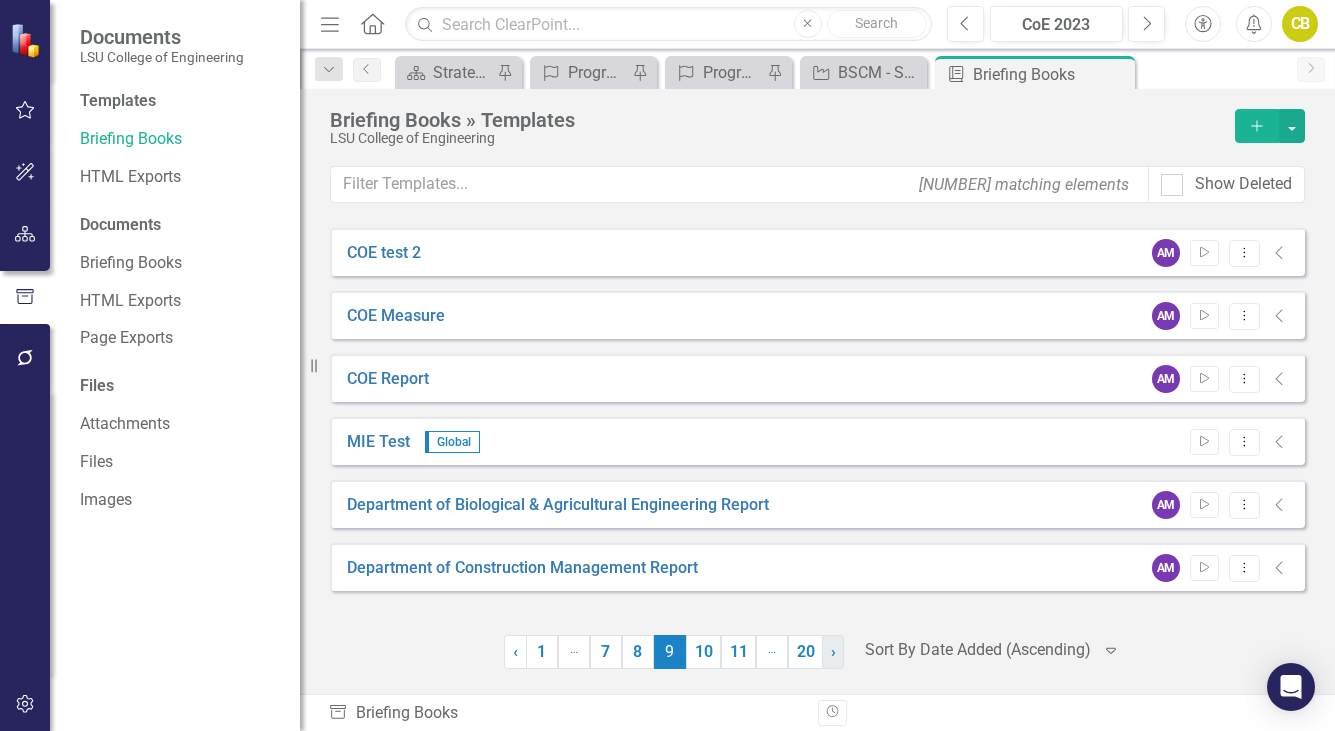 click on "› Next" at bounding box center [833, 652] 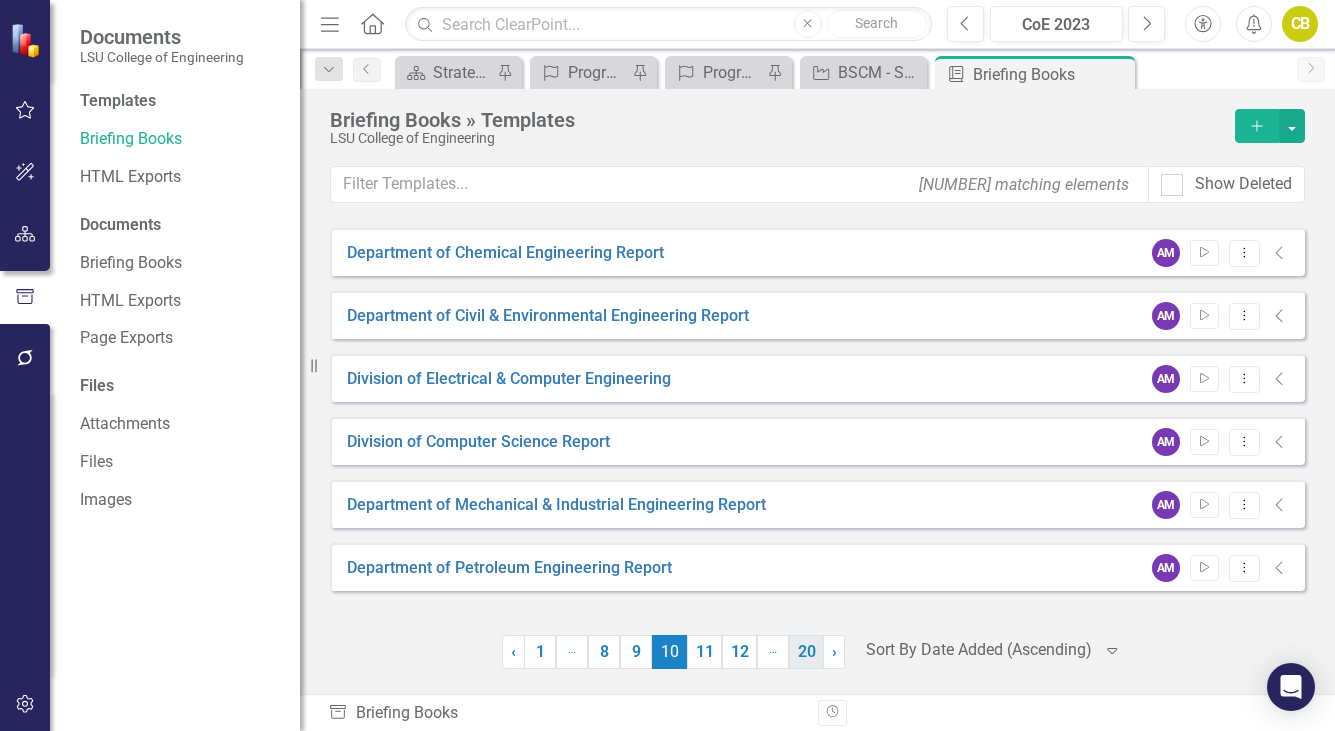 click on "20" at bounding box center (806, 652) 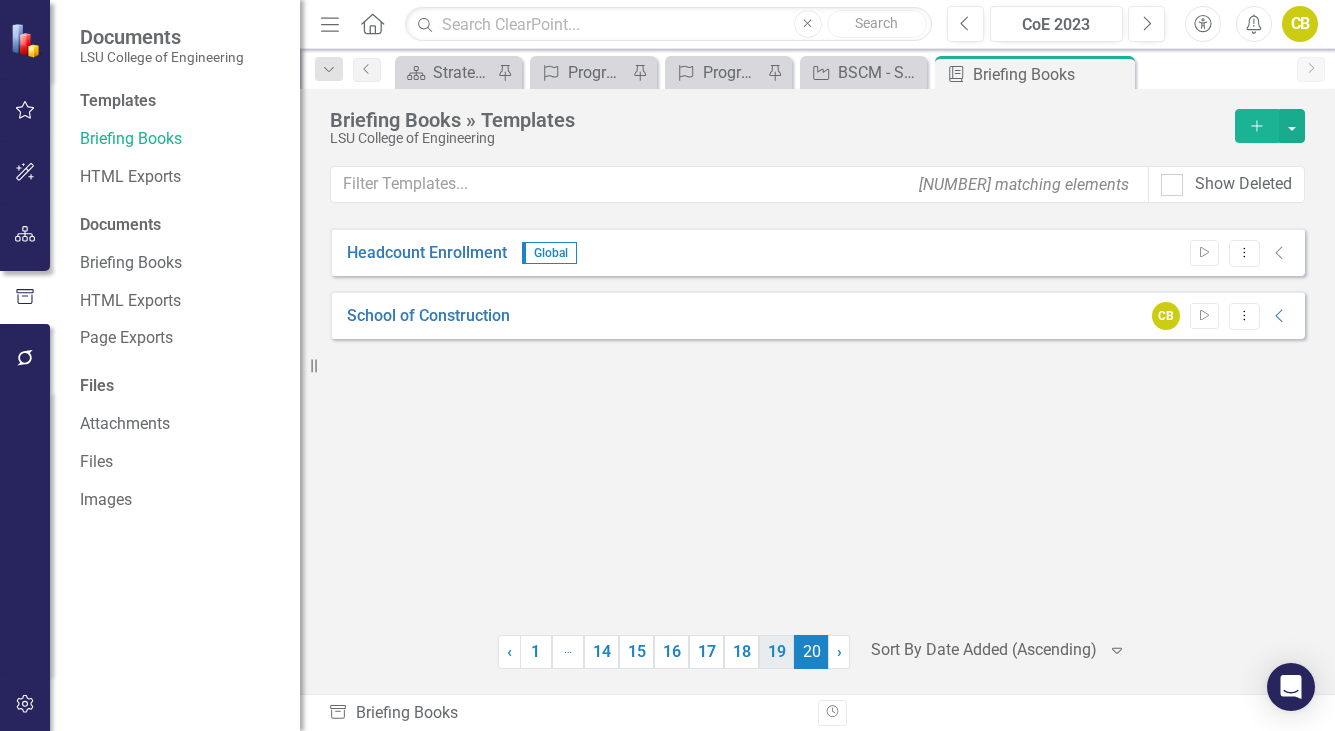 click on "19" at bounding box center (776, 652) 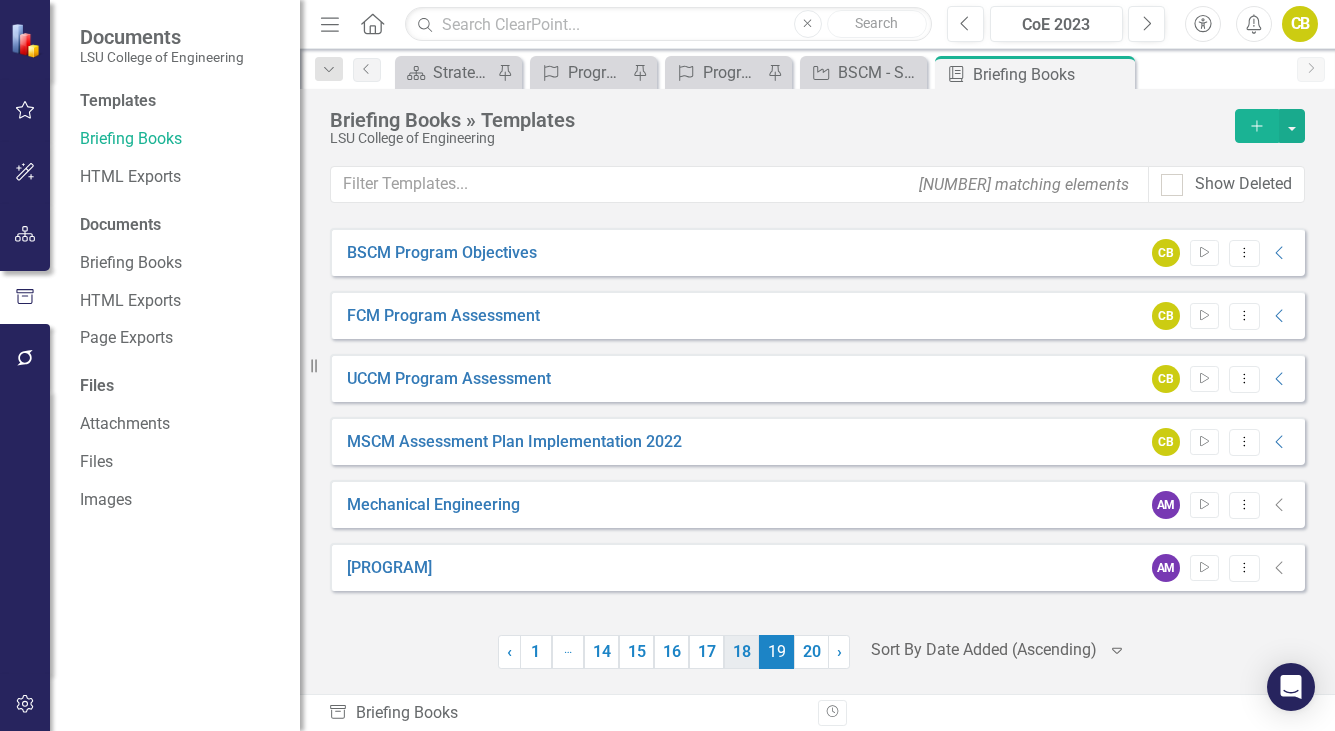 click on "18" at bounding box center [741, 652] 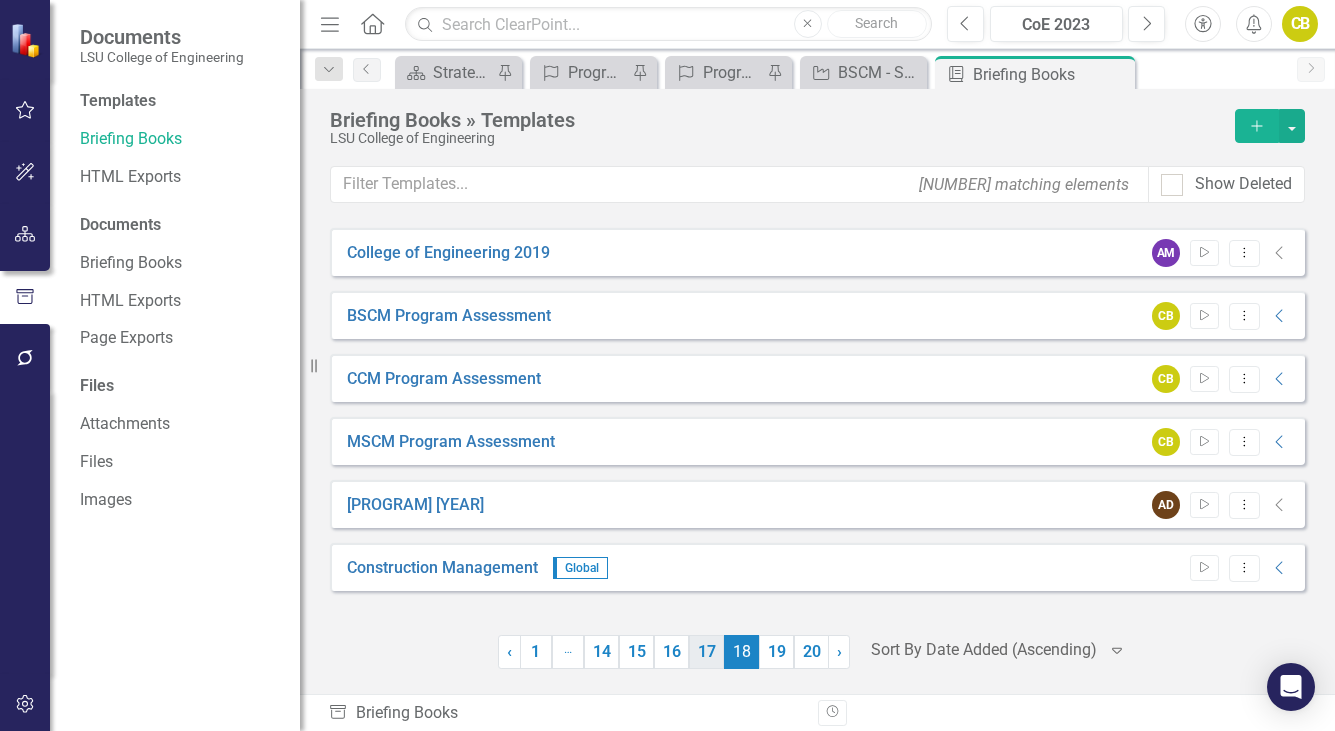 click on "17" at bounding box center [706, 652] 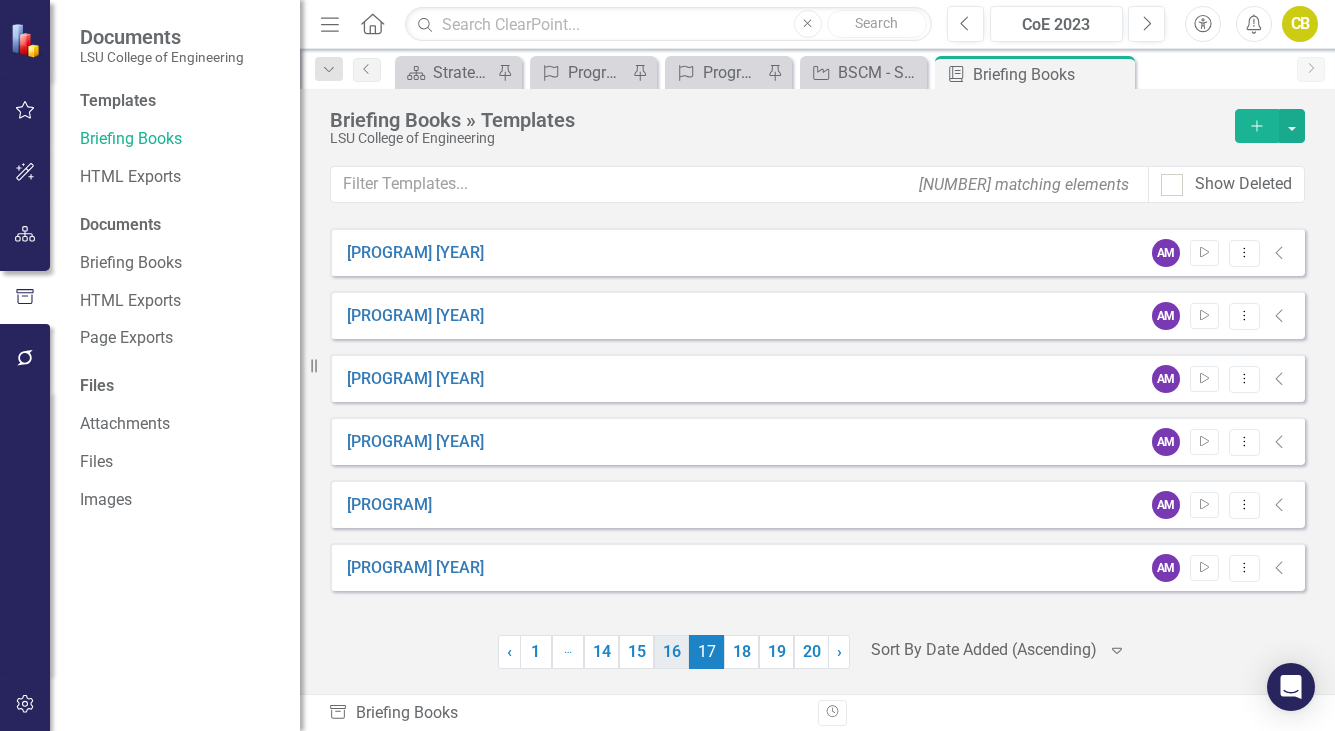 click on "16" at bounding box center (671, 652) 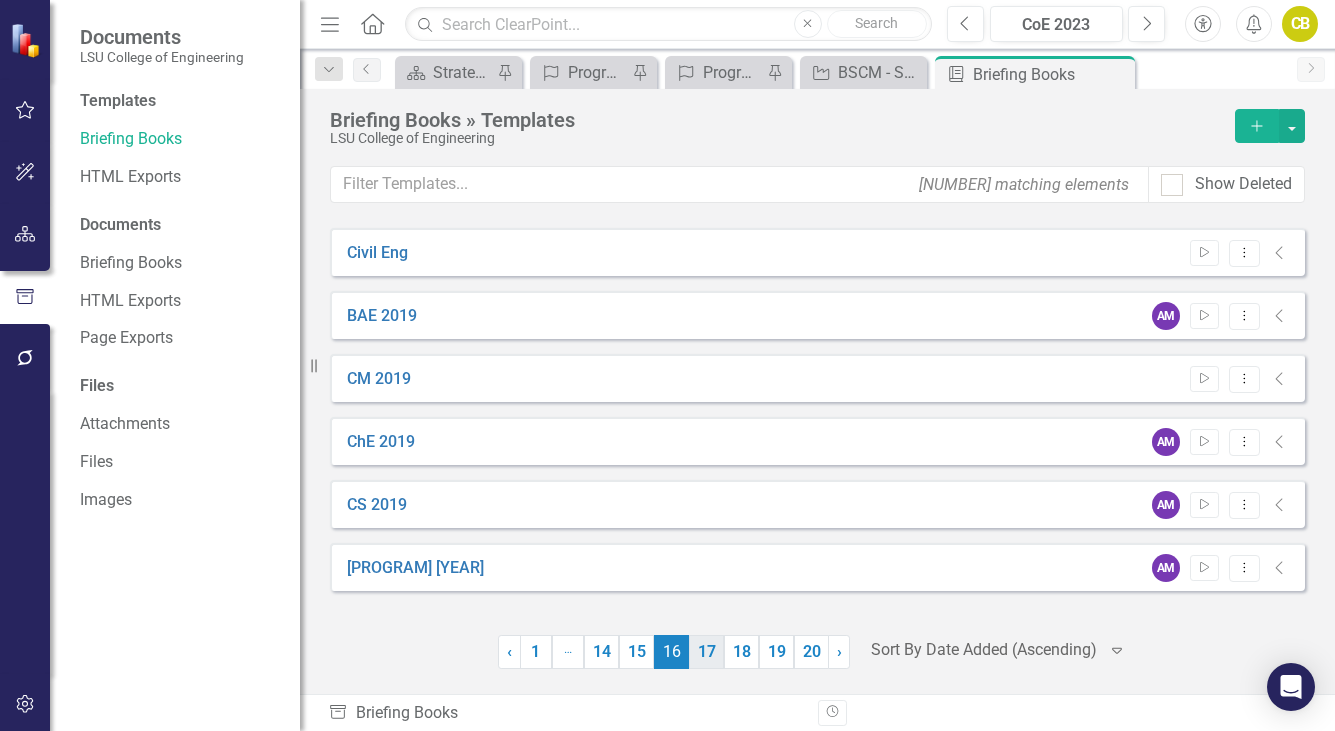 click on "17" at bounding box center (706, 652) 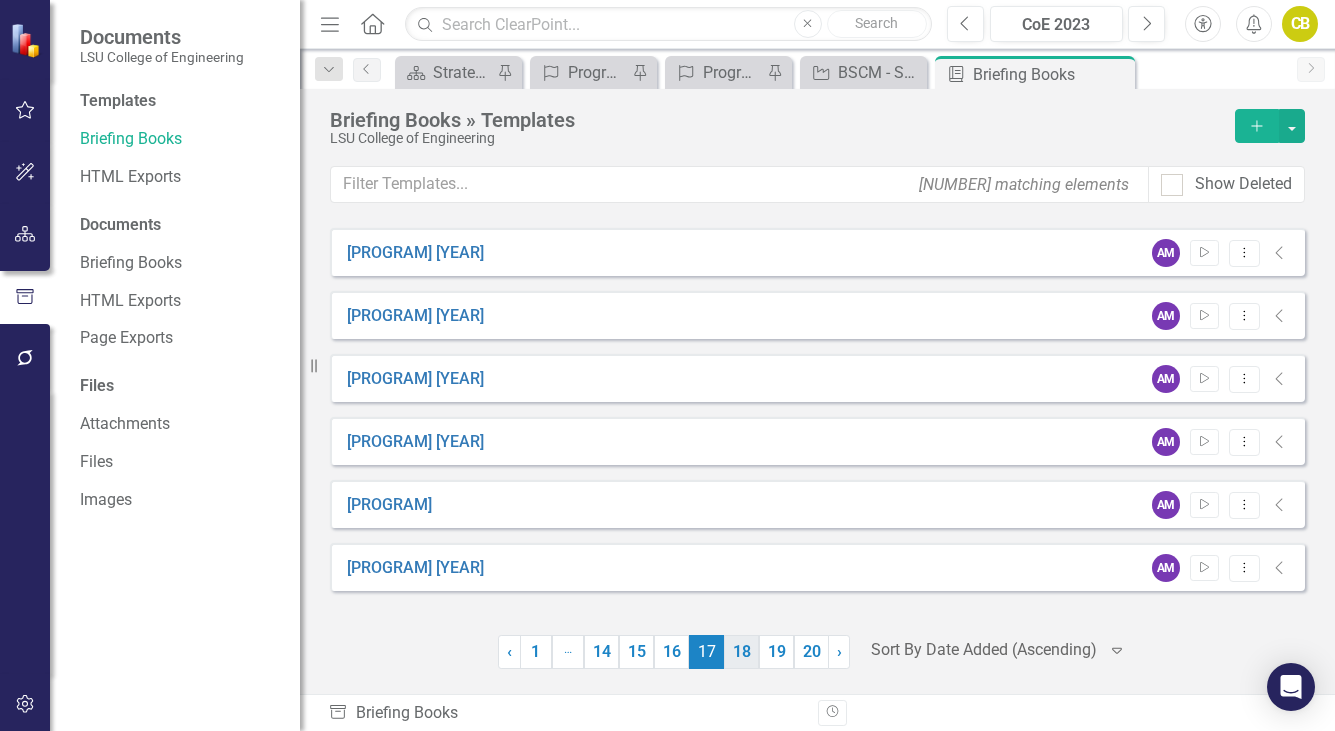 click on "18" at bounding box center (741, 652) 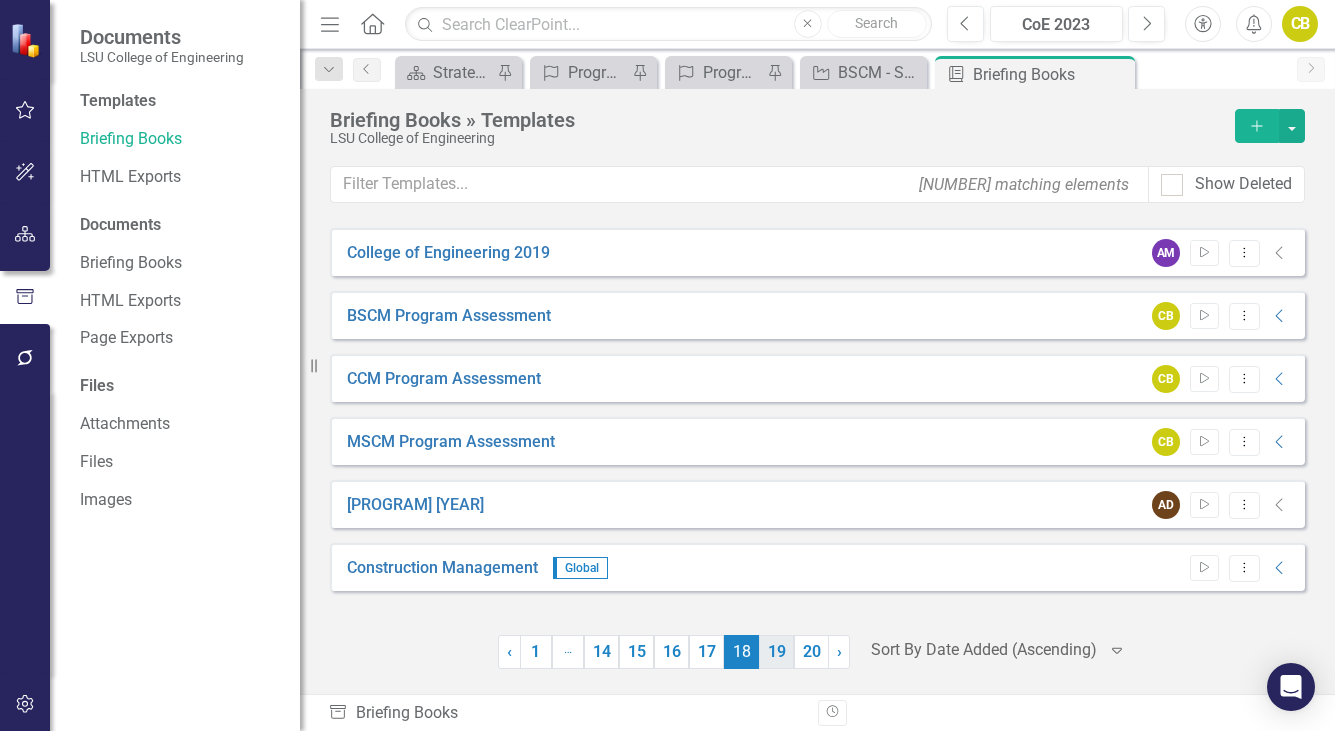 click on "19" at bounding box center [776, 652] 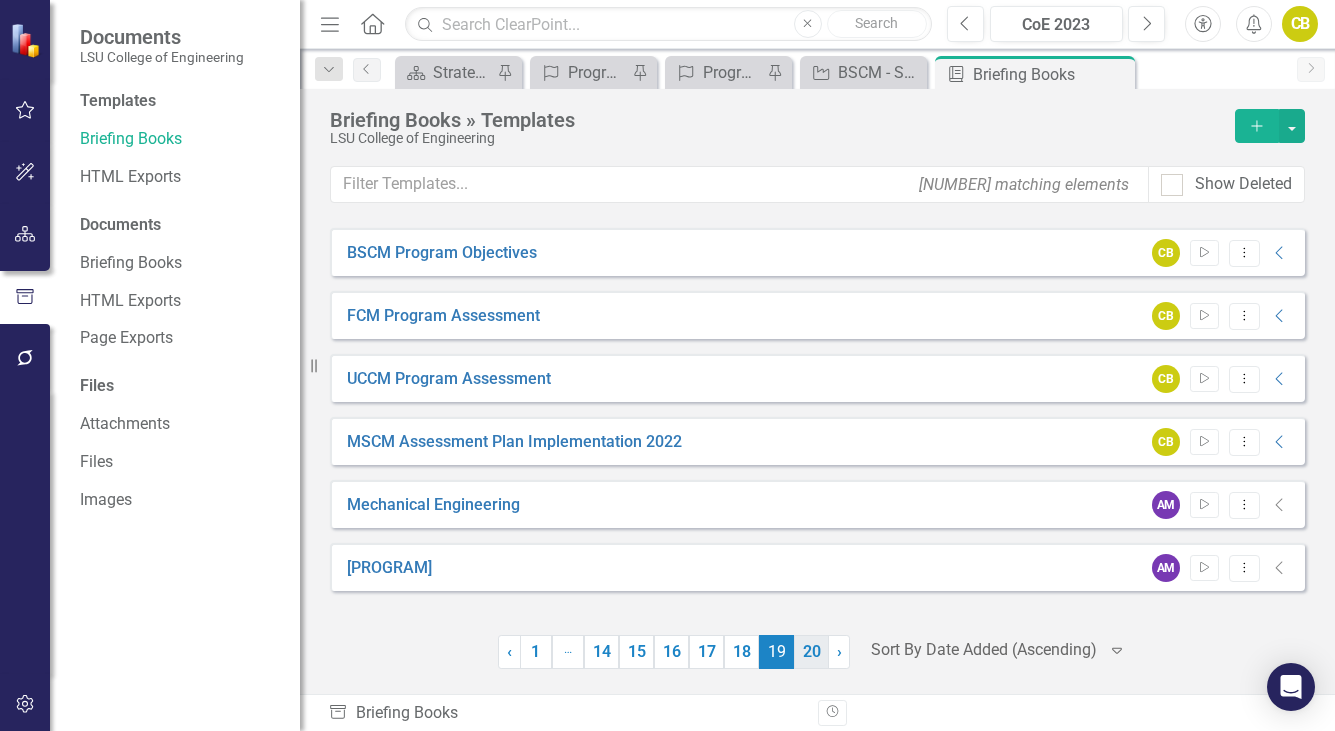click on "20" at bounding box center [811, 652] 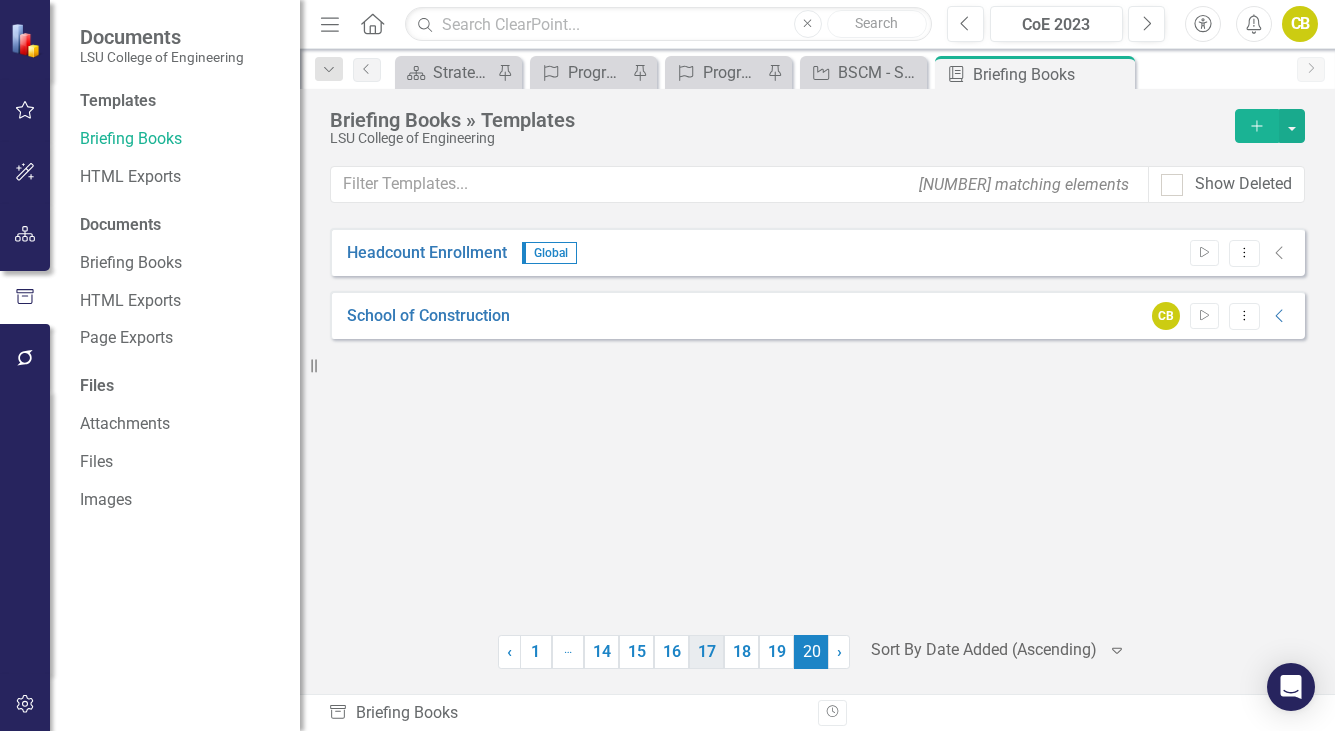 click on "17" at bounding box center (706, 652) 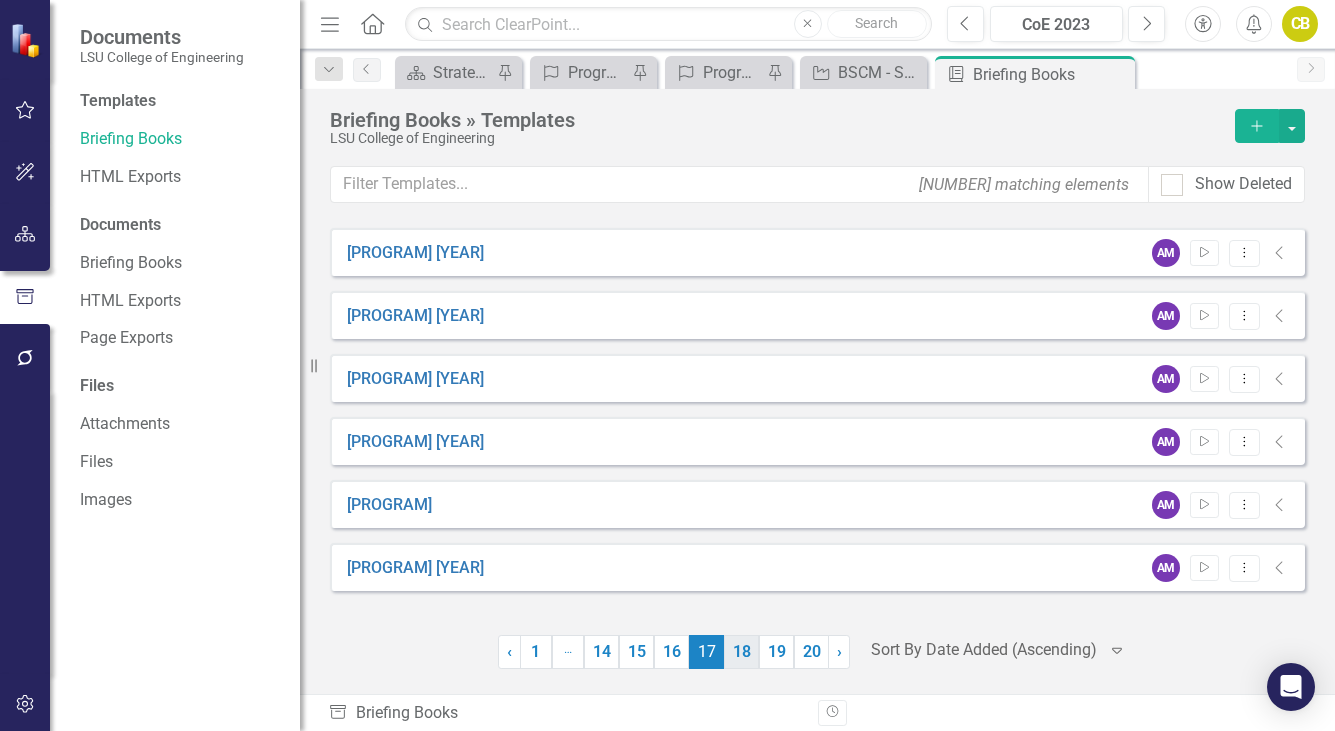click on "18" at bounding box center [741, 652] 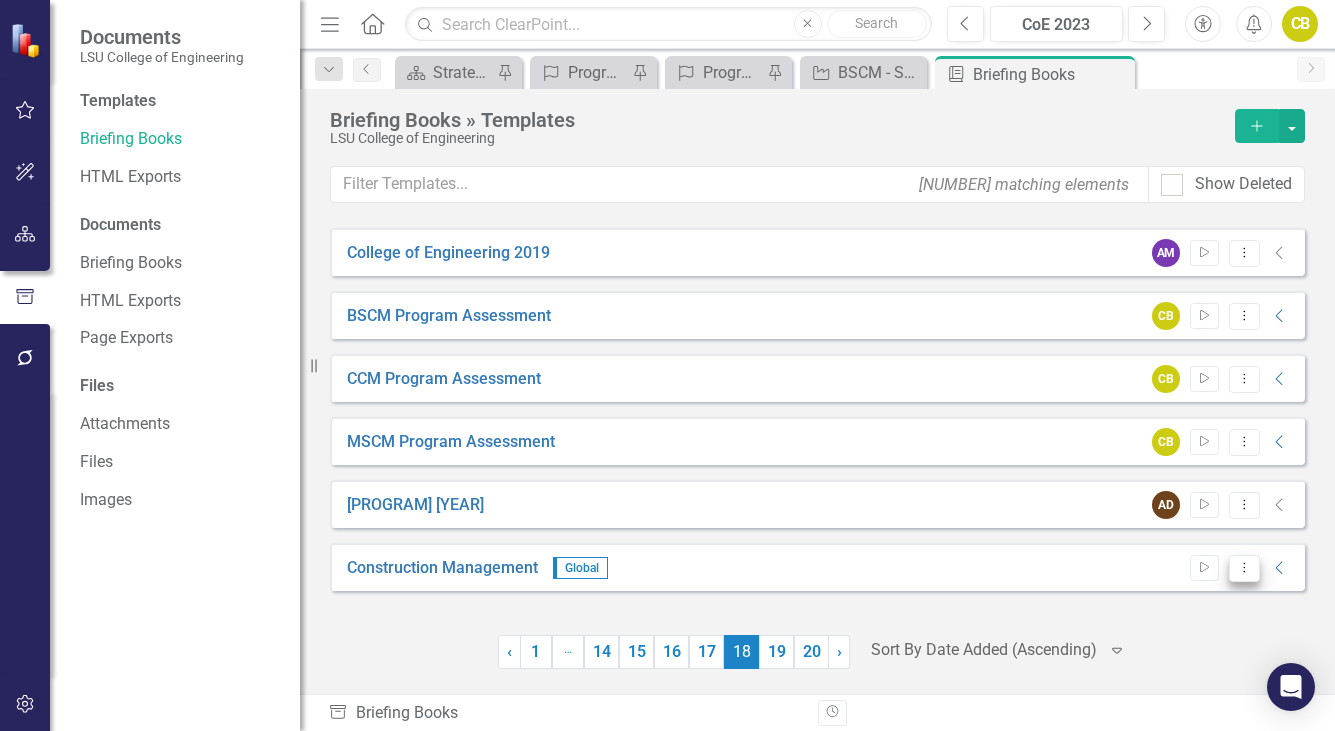 click on "Dropdown Menu" 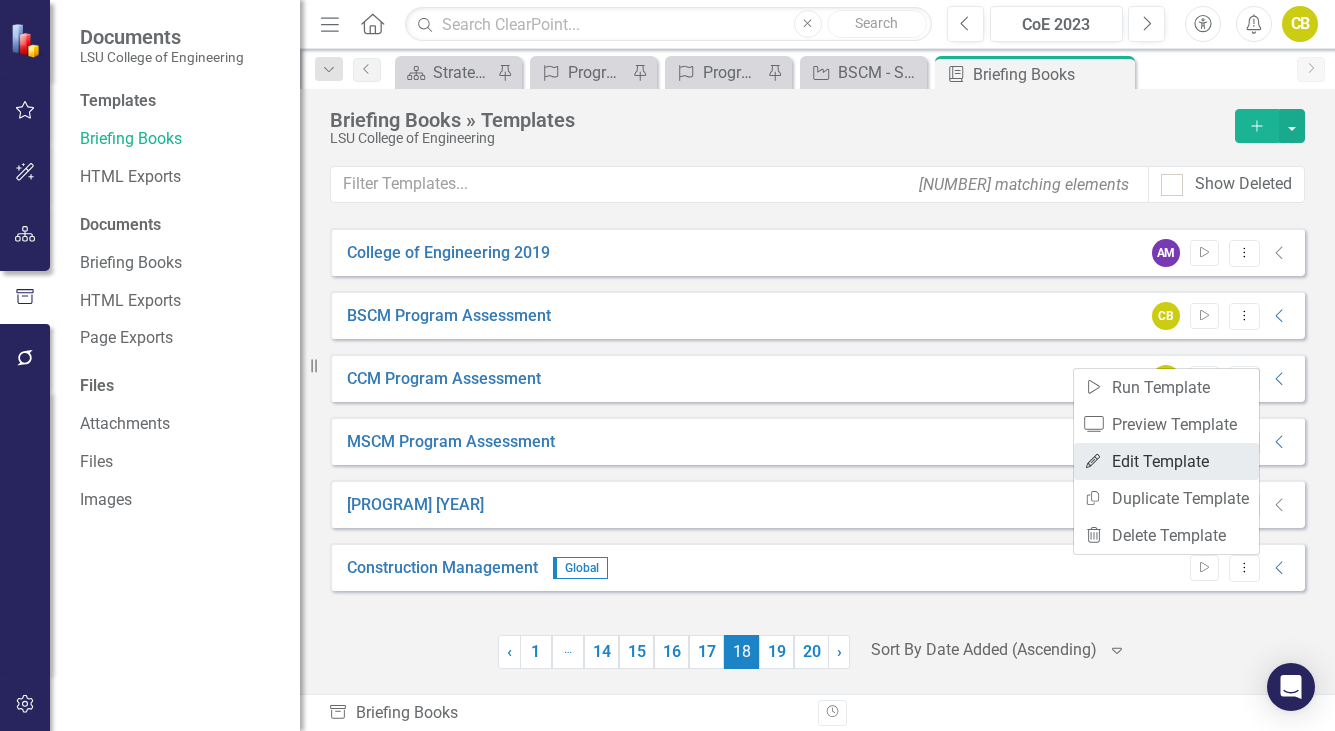 click on "Edit Edit Template" at bounding box center (1166, 461) 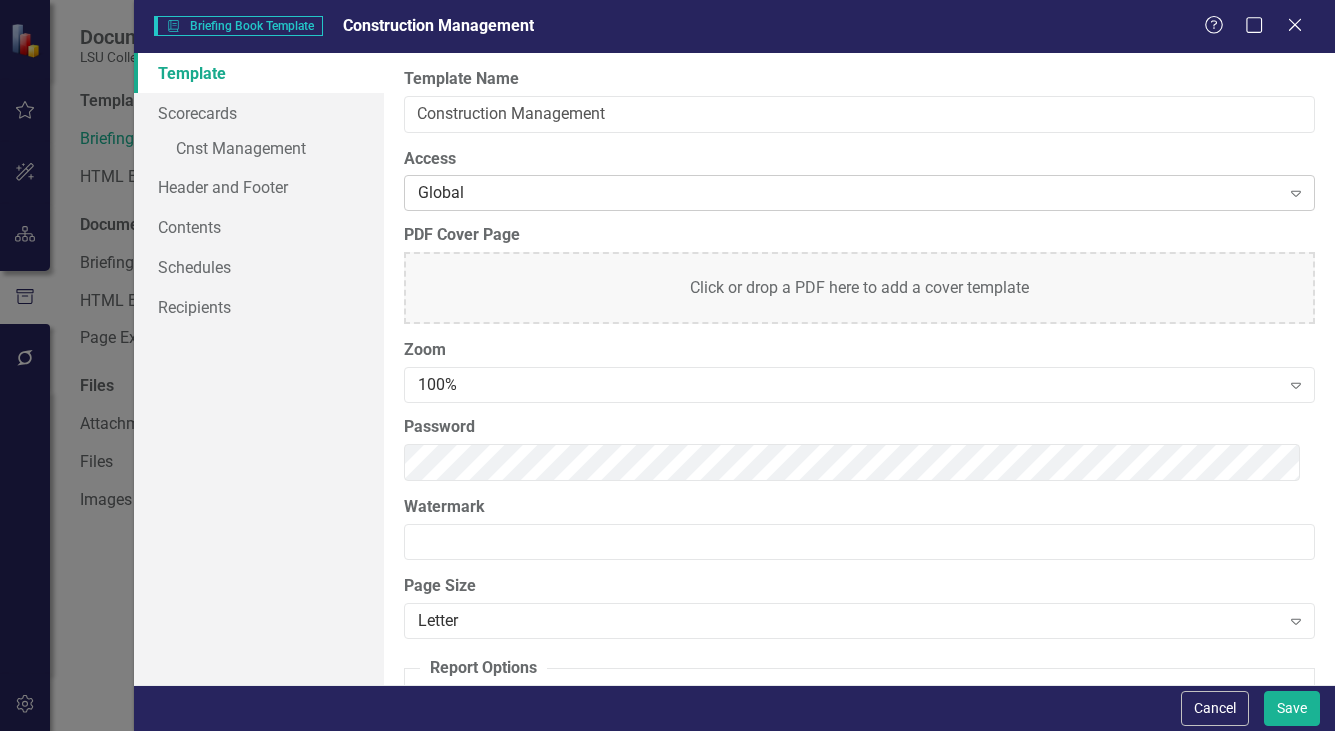click on "Expand" 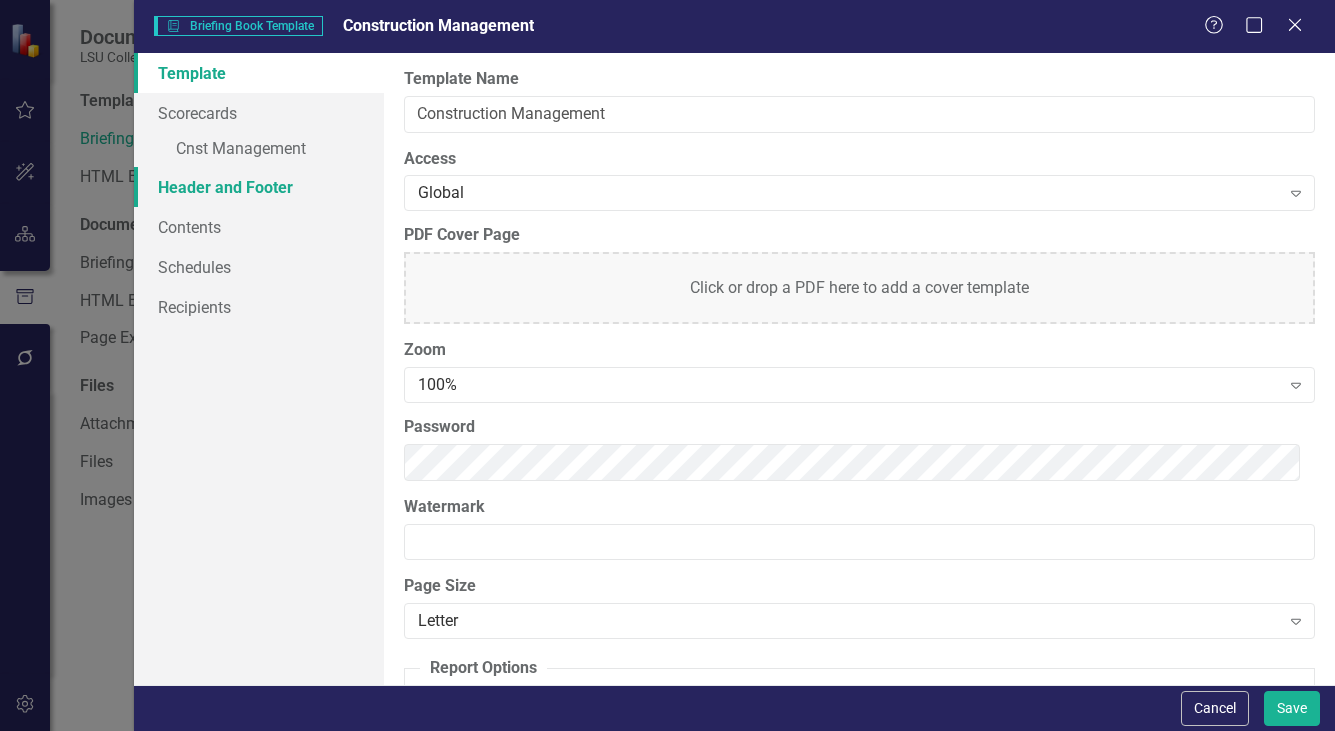 click on "Header and Footer" at bounding box center (259, 187) 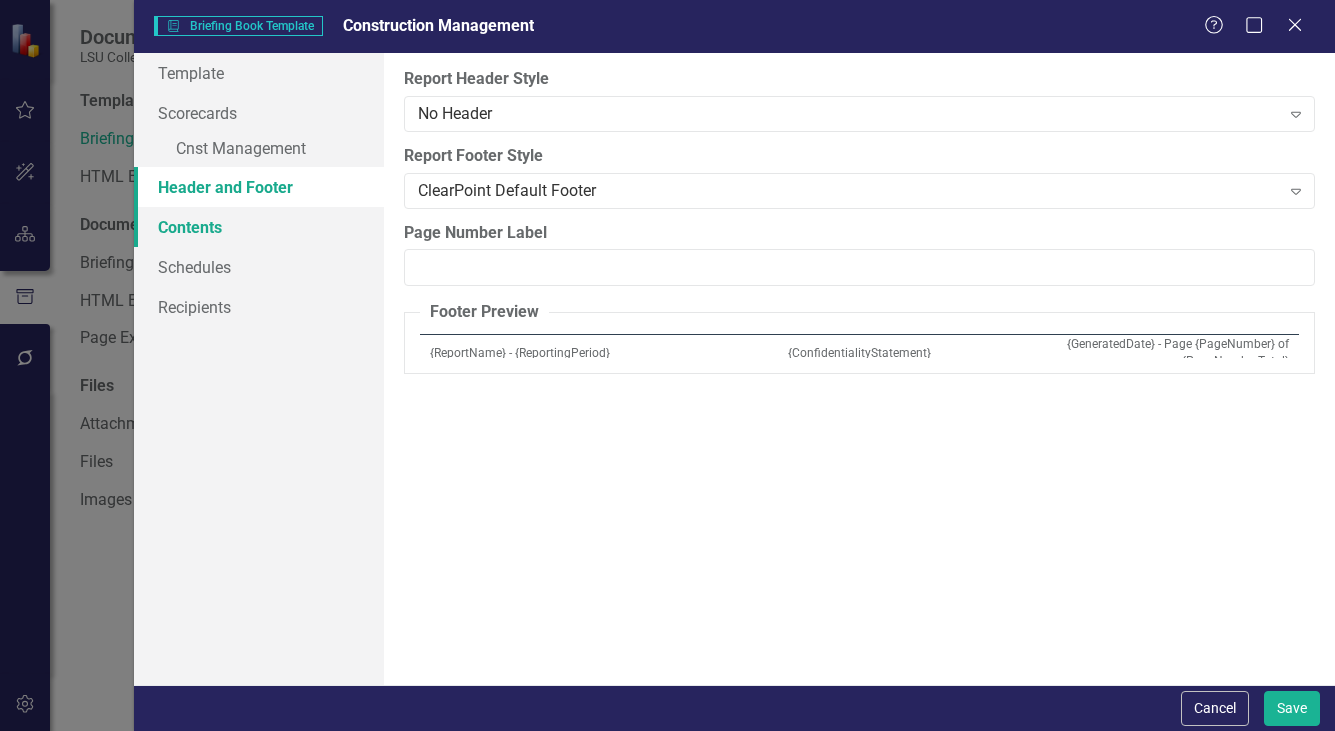 click on "Contents" at bounding box center (259, 227) 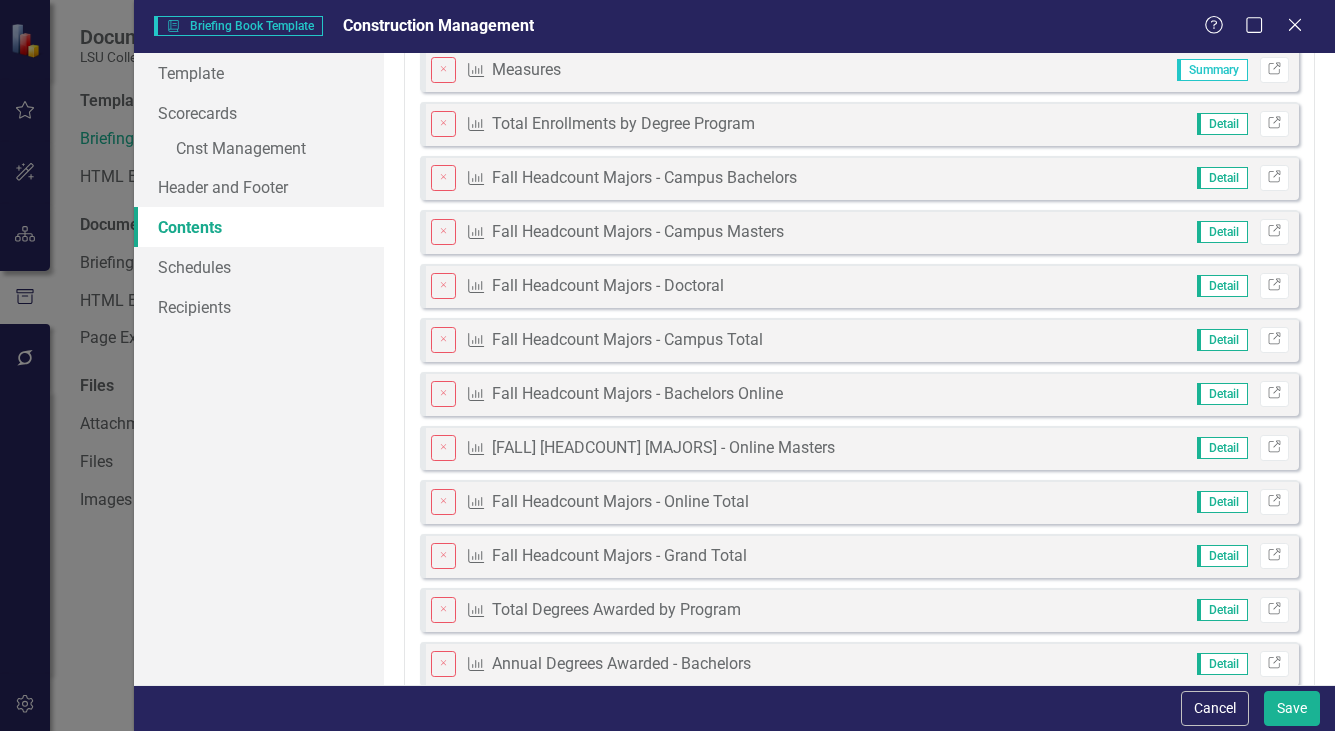 scroll, scrollTop: 0, scrollLeft: 0, axis: both 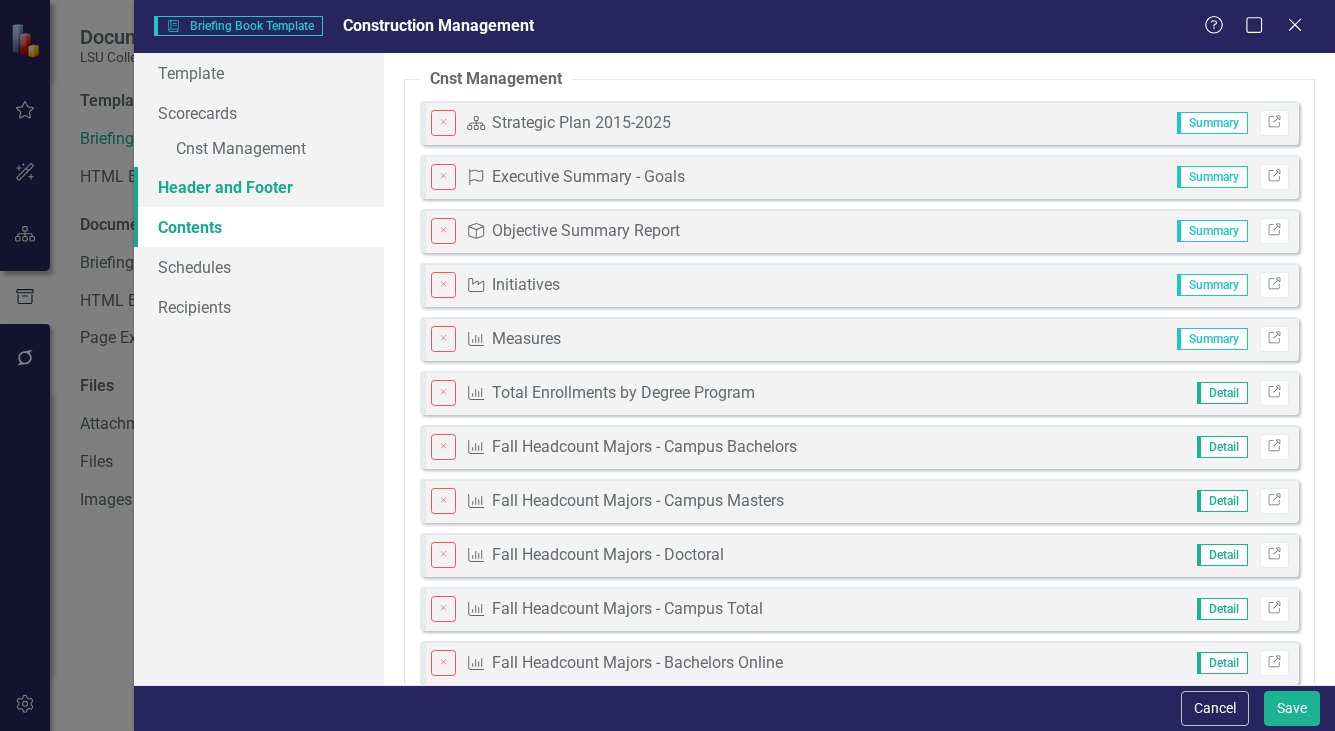 click on "Header and Footer" at bounding box center [259, 187] 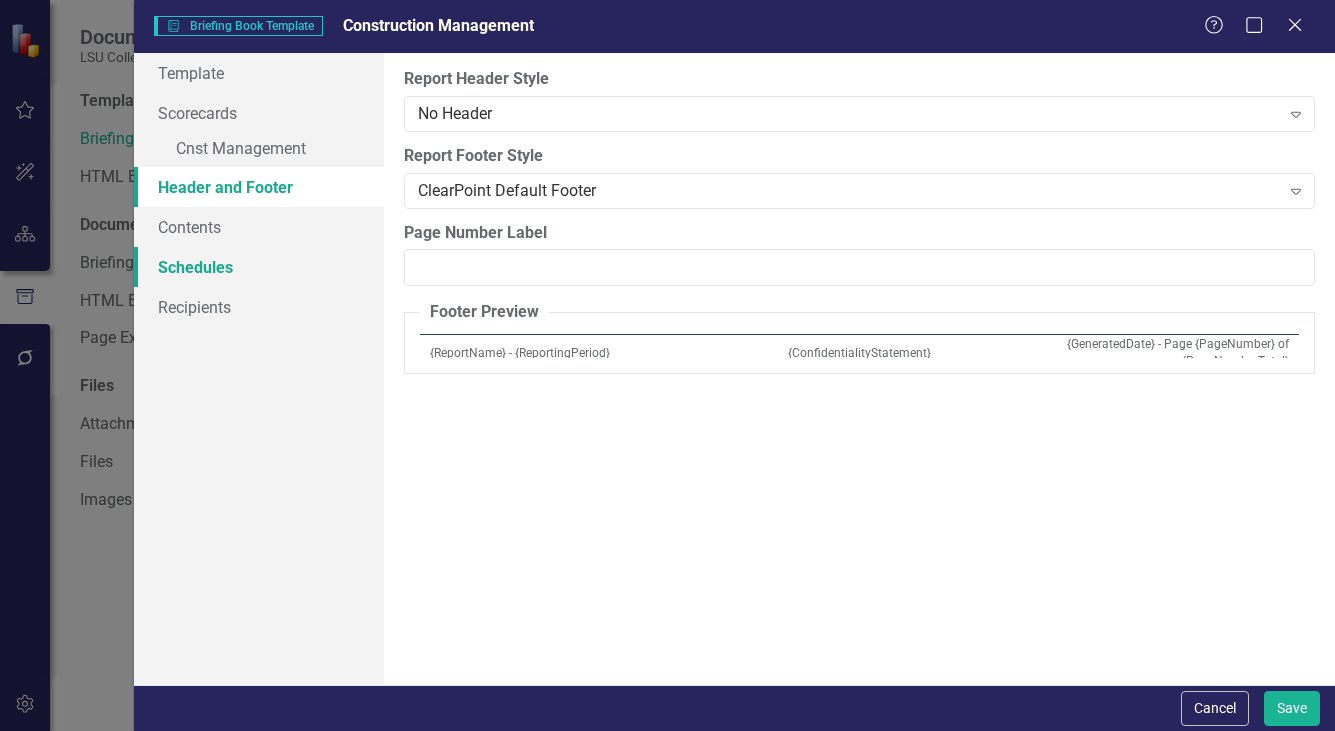 click on "Schedules" at bounding box center [259, 267] 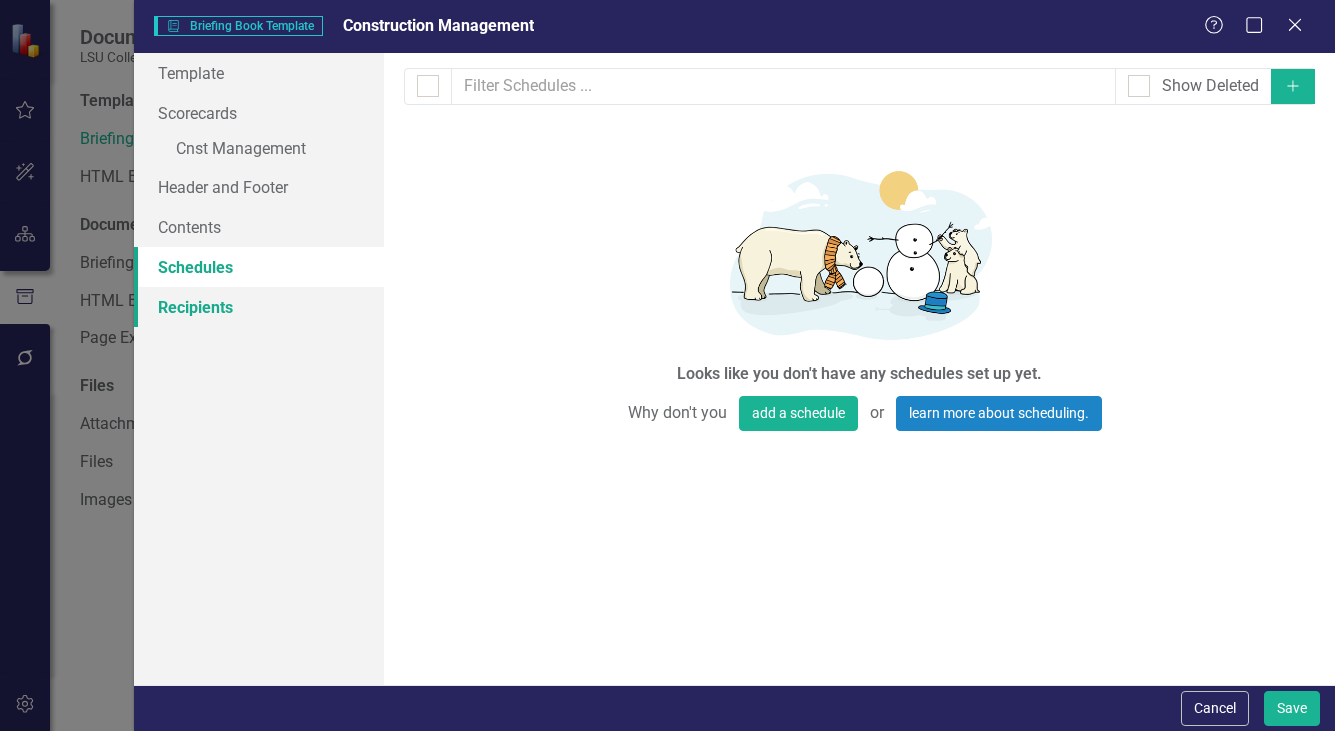 click on "Recipients" at bounding box center (259, 307) 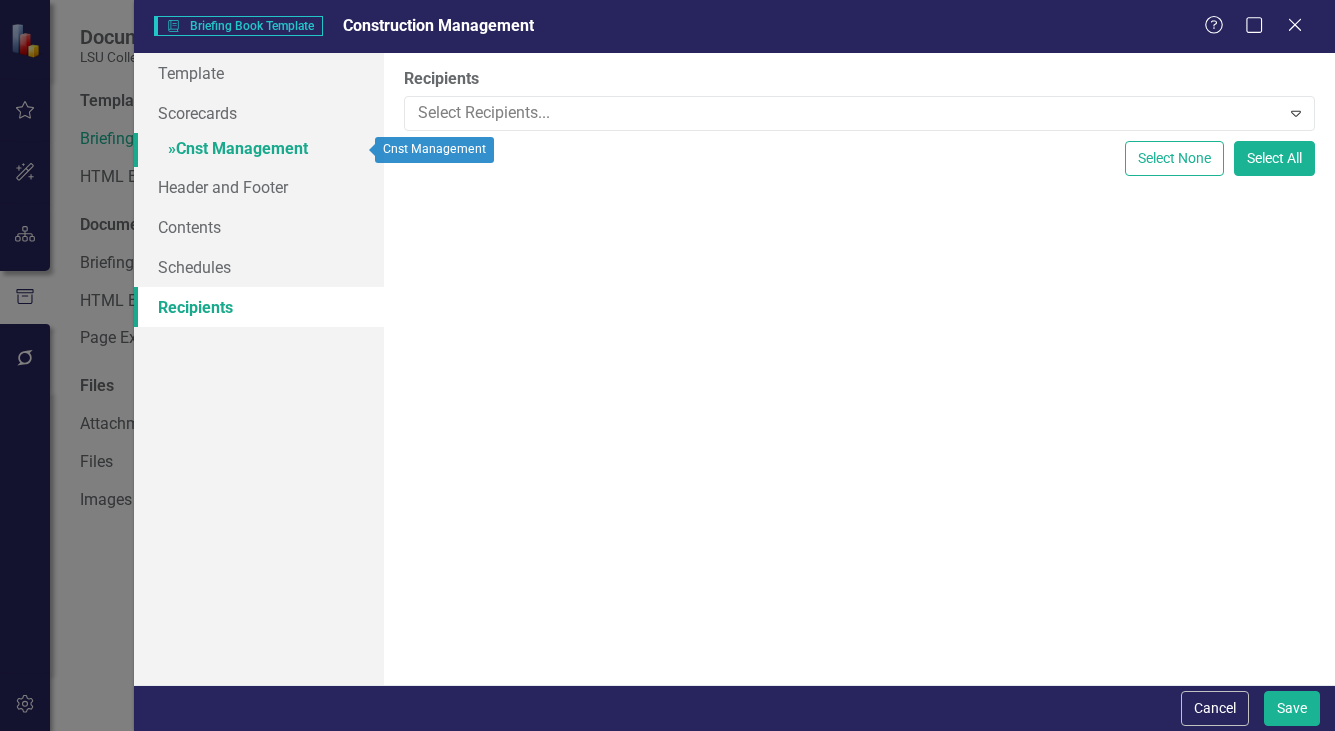 click on "»  Cnst Management" at bounding box center (259, 150) 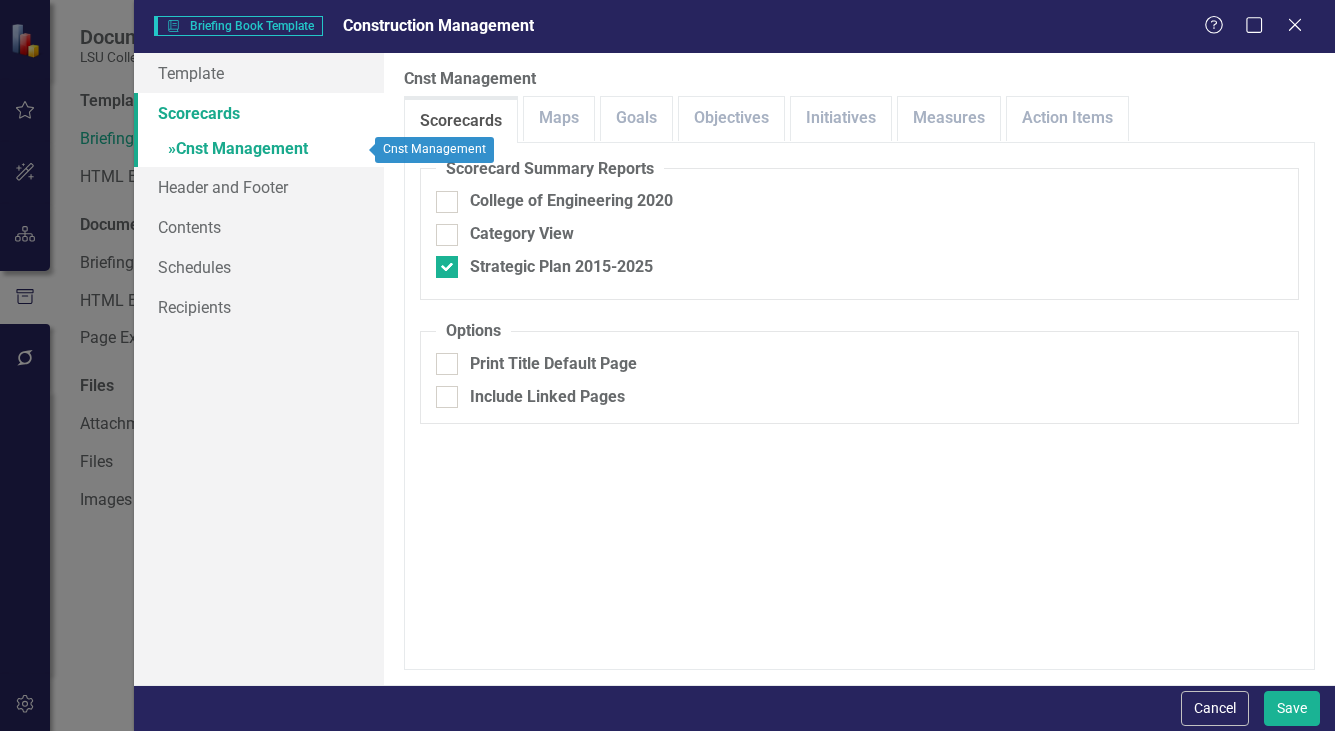 checkbox on "false" 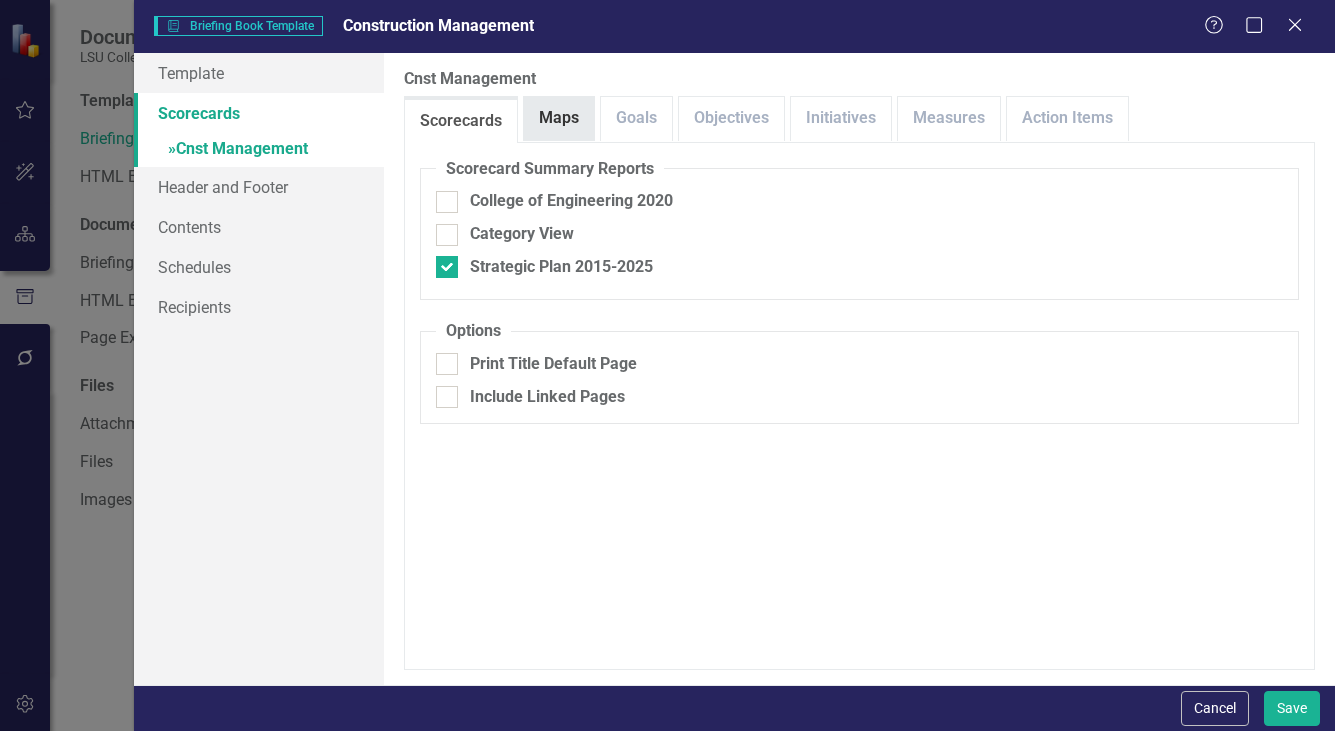 click on "Maps" at bounding box center (559, 118) 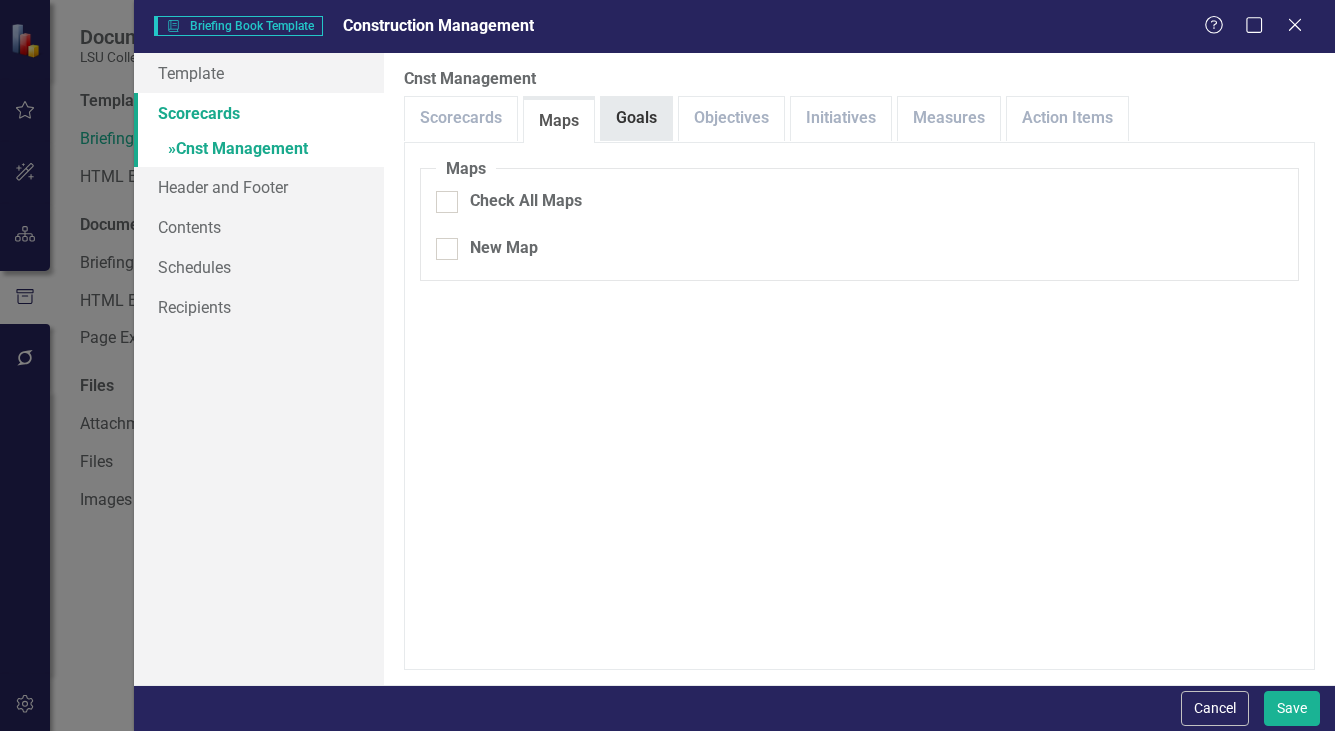 click on "Goals" at bounding box center [636, 118] 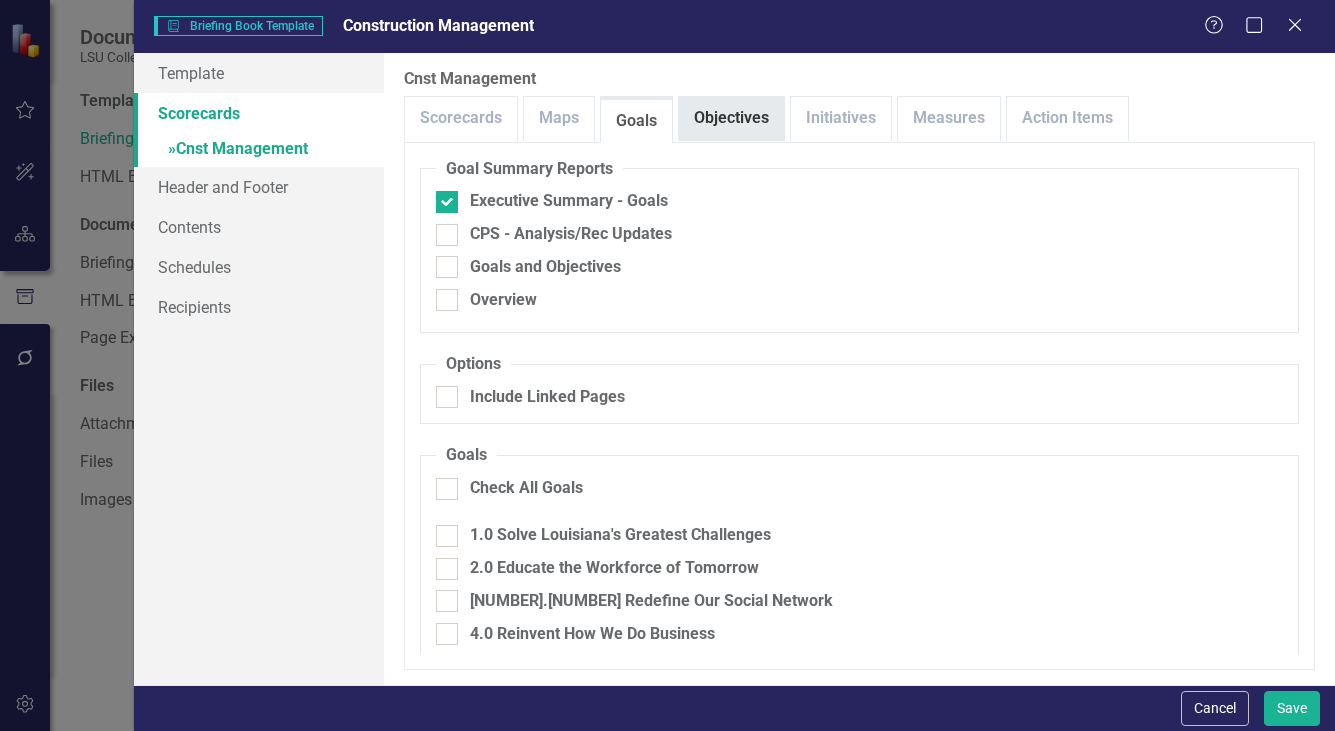 click on "Objectives" at bounding box center (731, 118) 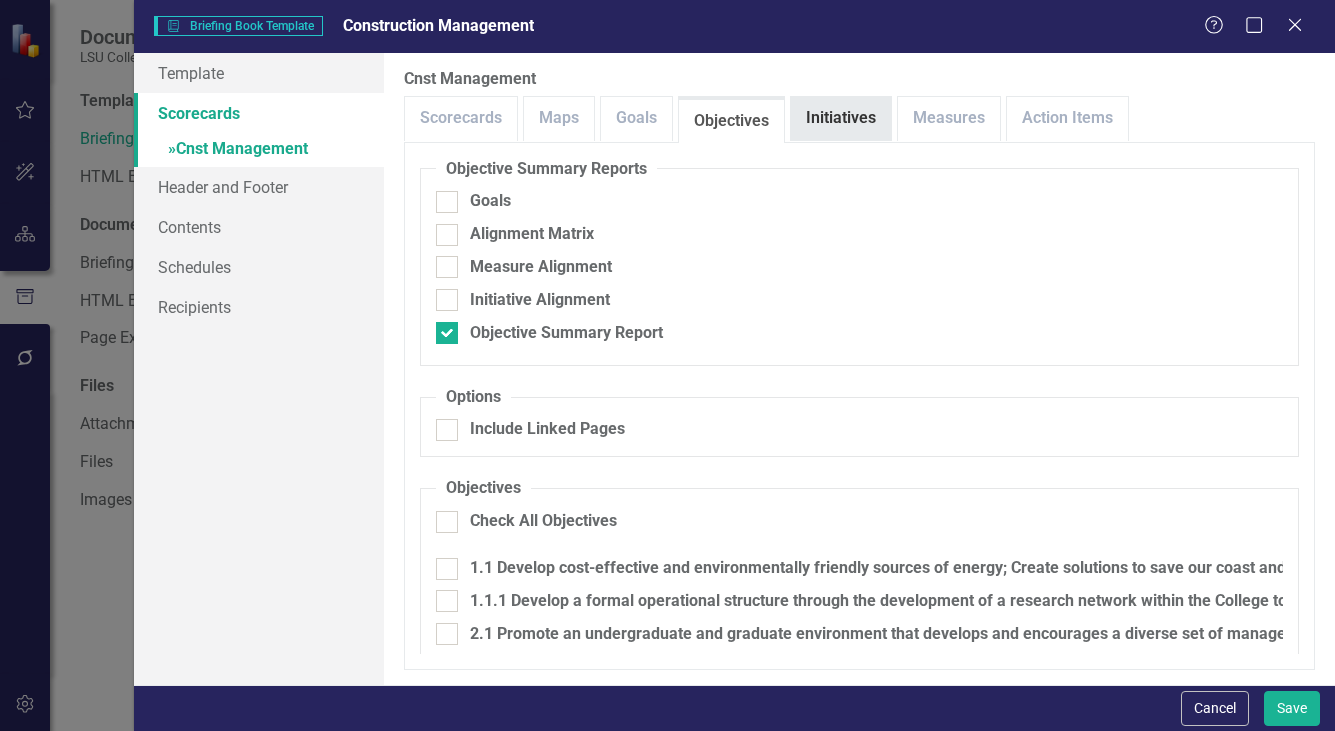 click on "Initiatives" at bounding box center (841, 118) 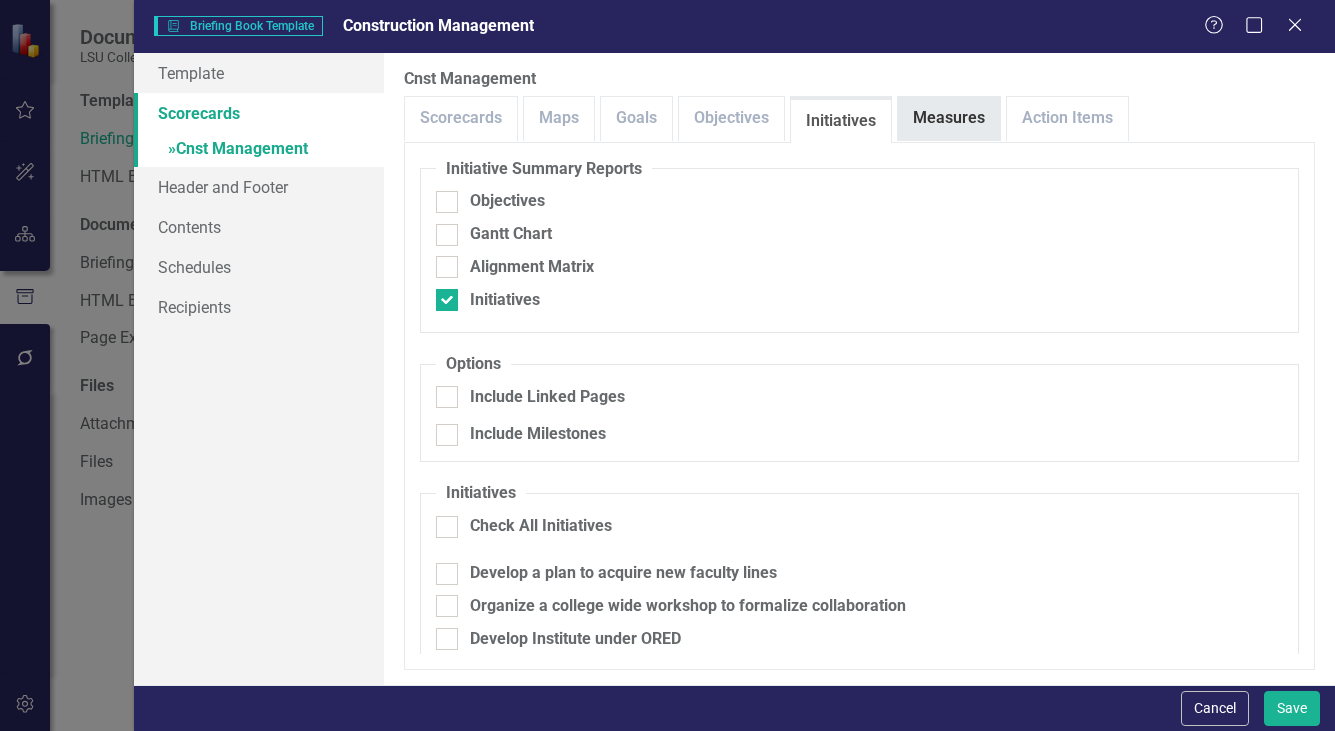 click on "Measures" at bounding box center (949, 118) 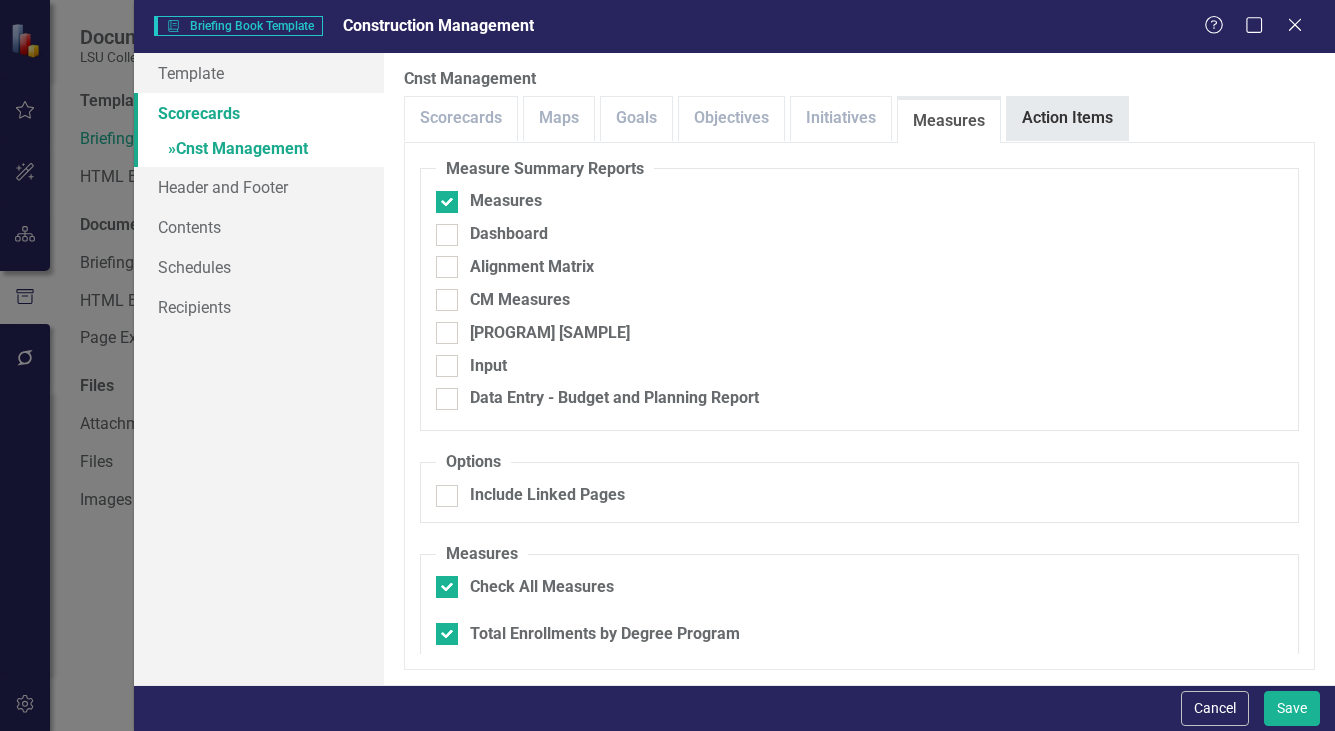 click on "Action Items" at bounding box center [1067, 118] 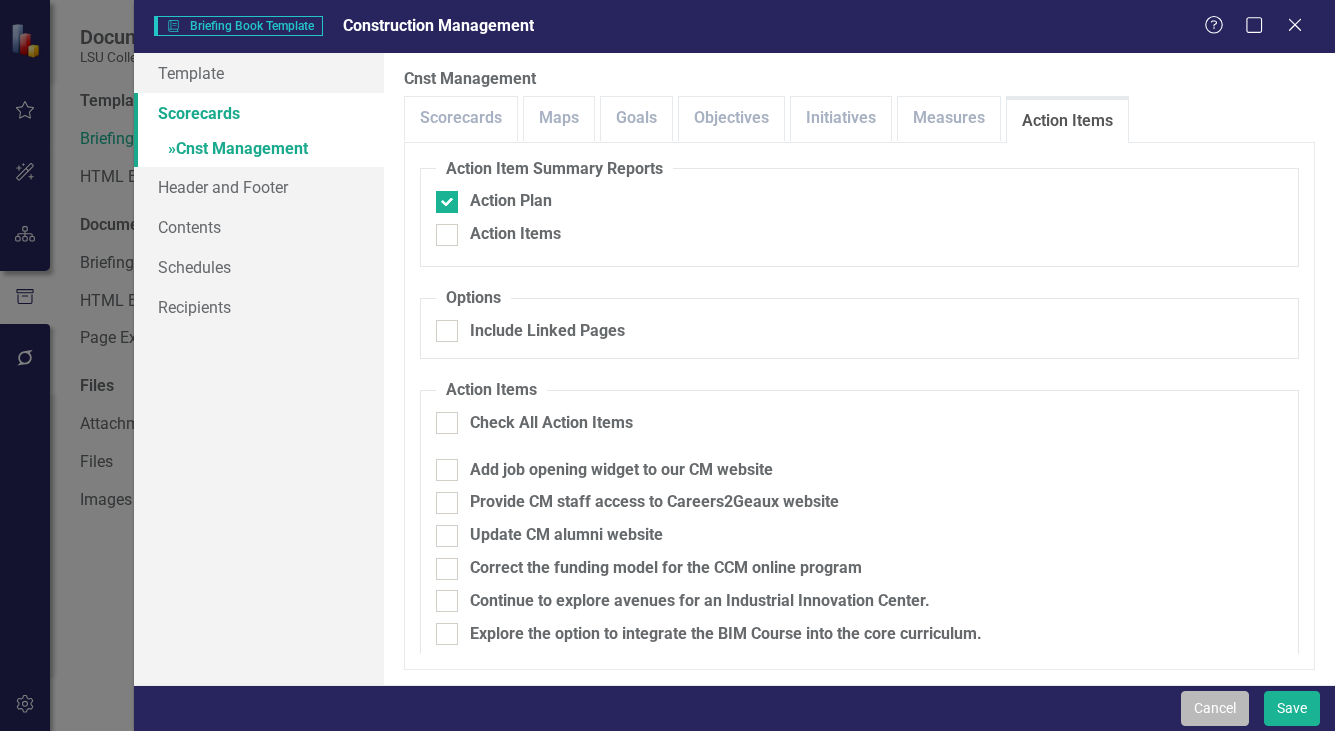 click on "Cancel" at bounding box center (1215, 708) 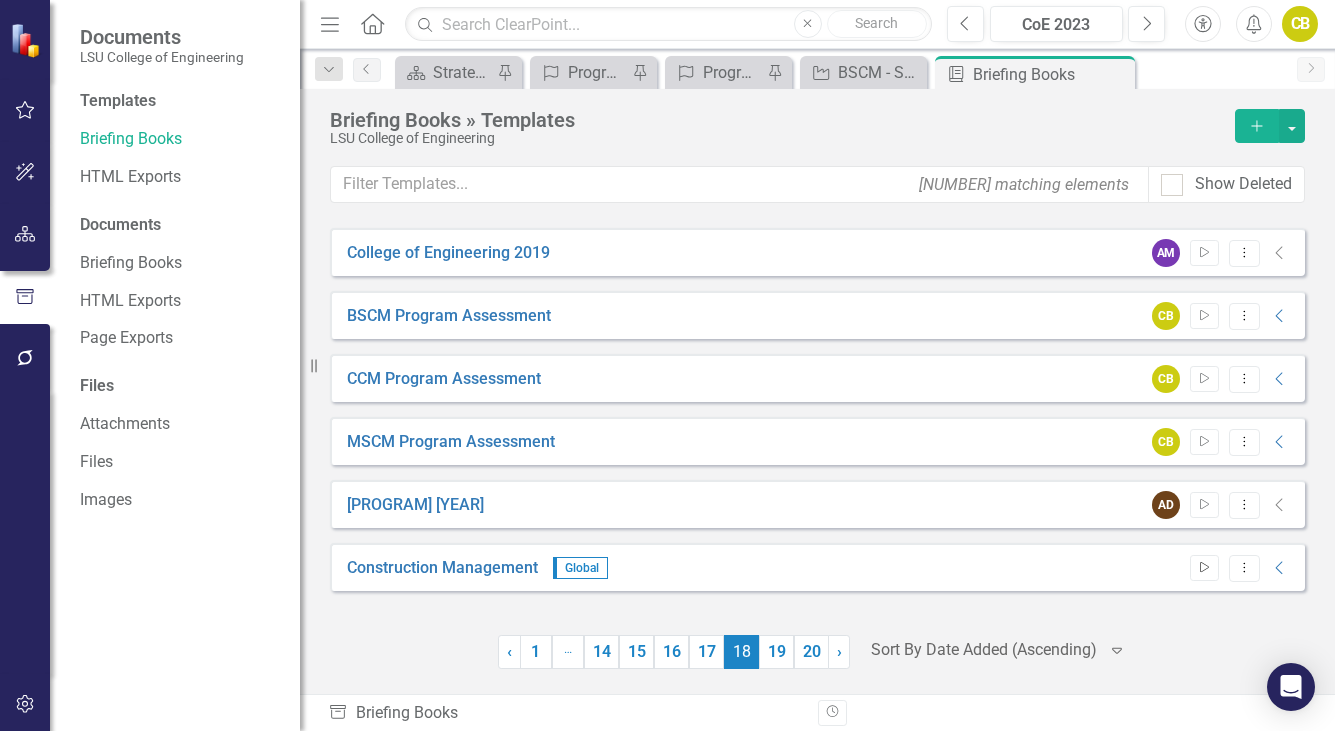 click on "Start" 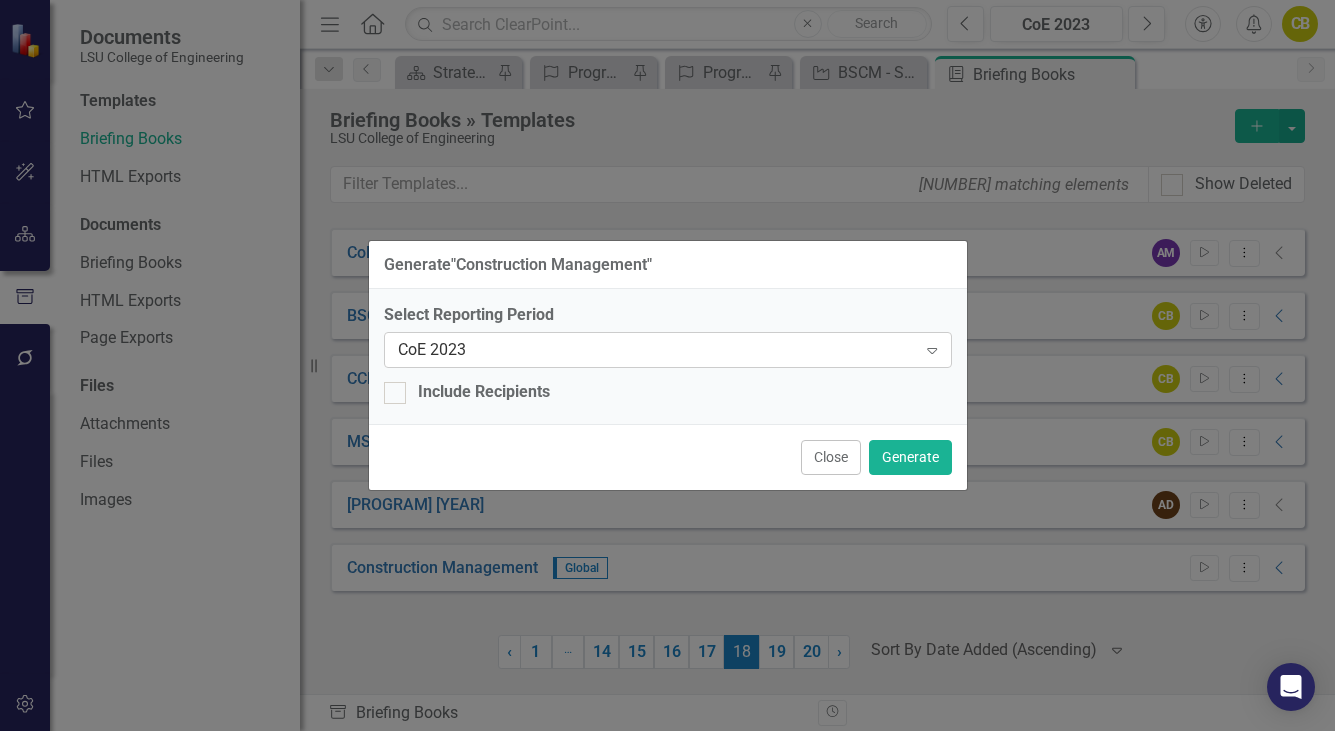 click on "Expand" 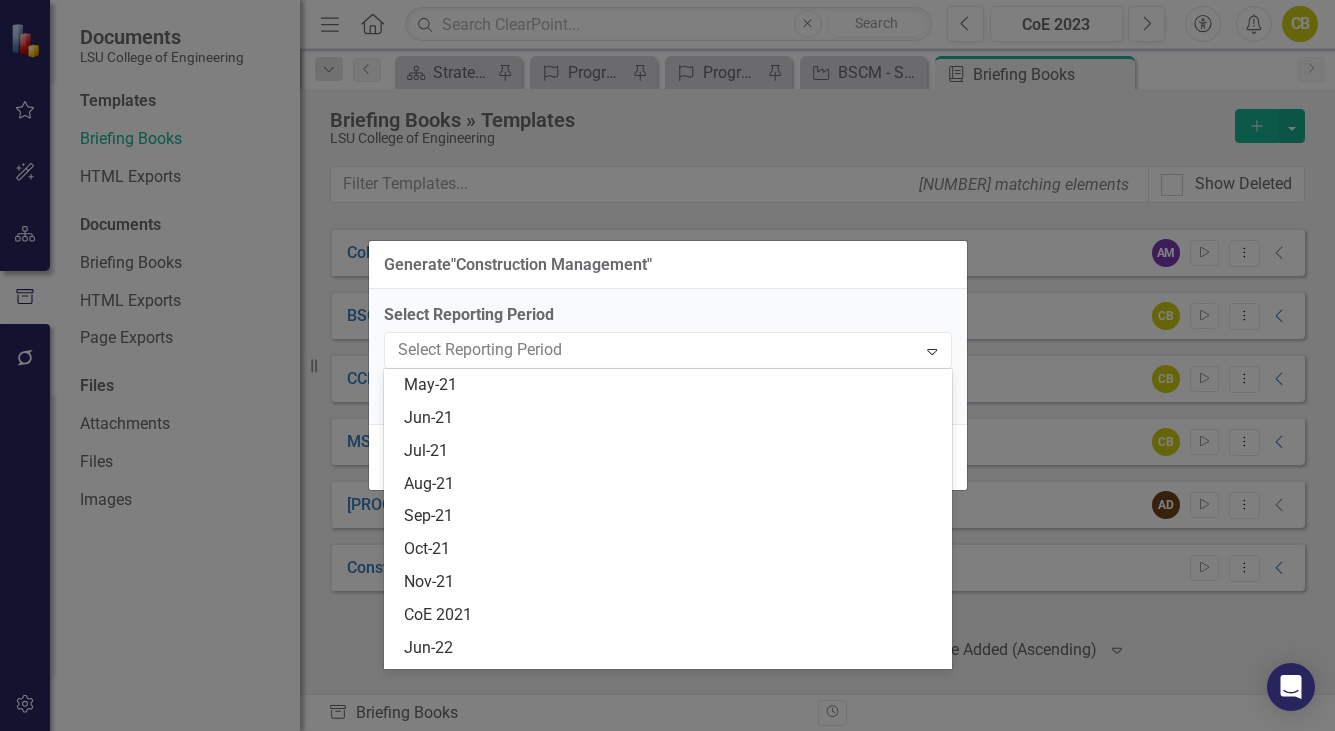 scroll, scrollTop: 6334, scrollLeft: 0, axis: vertical 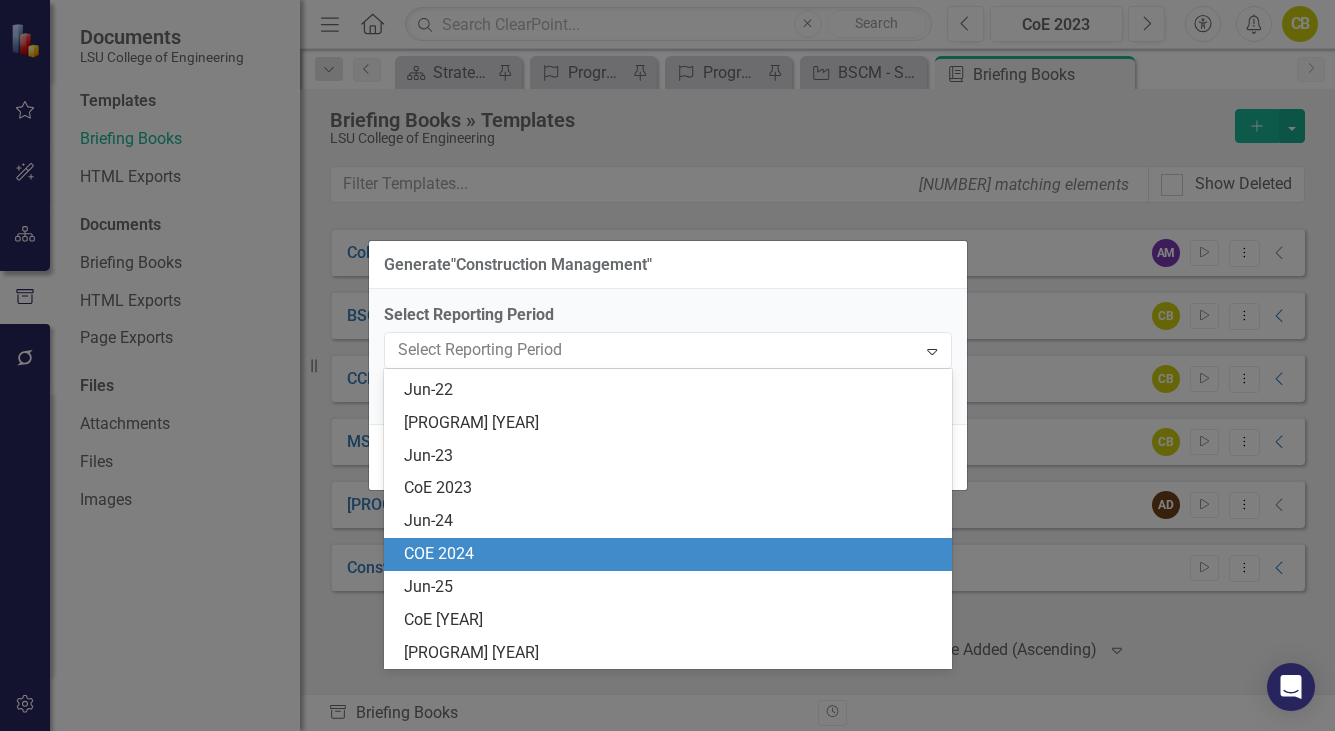 click on "COE 2024" at bounding box center [672, 554] 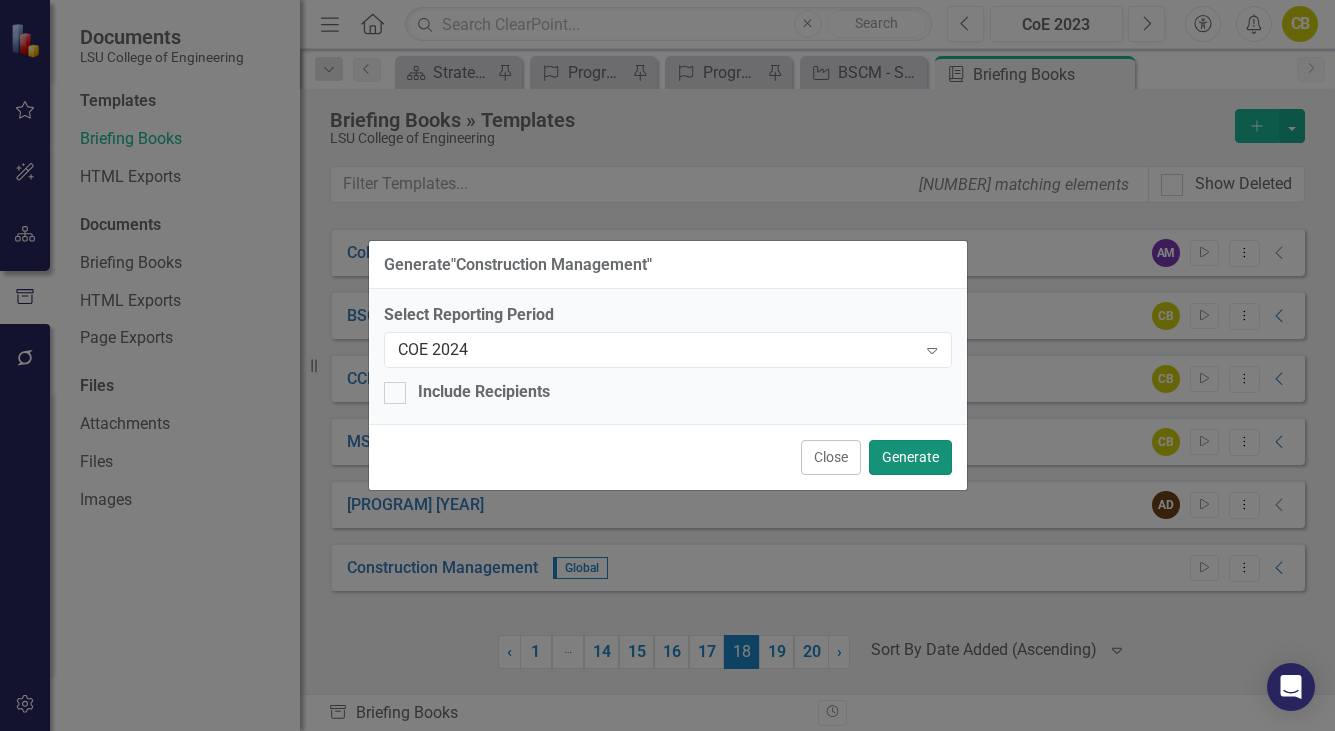 click on "Generate" at bounding box center [910, 457] 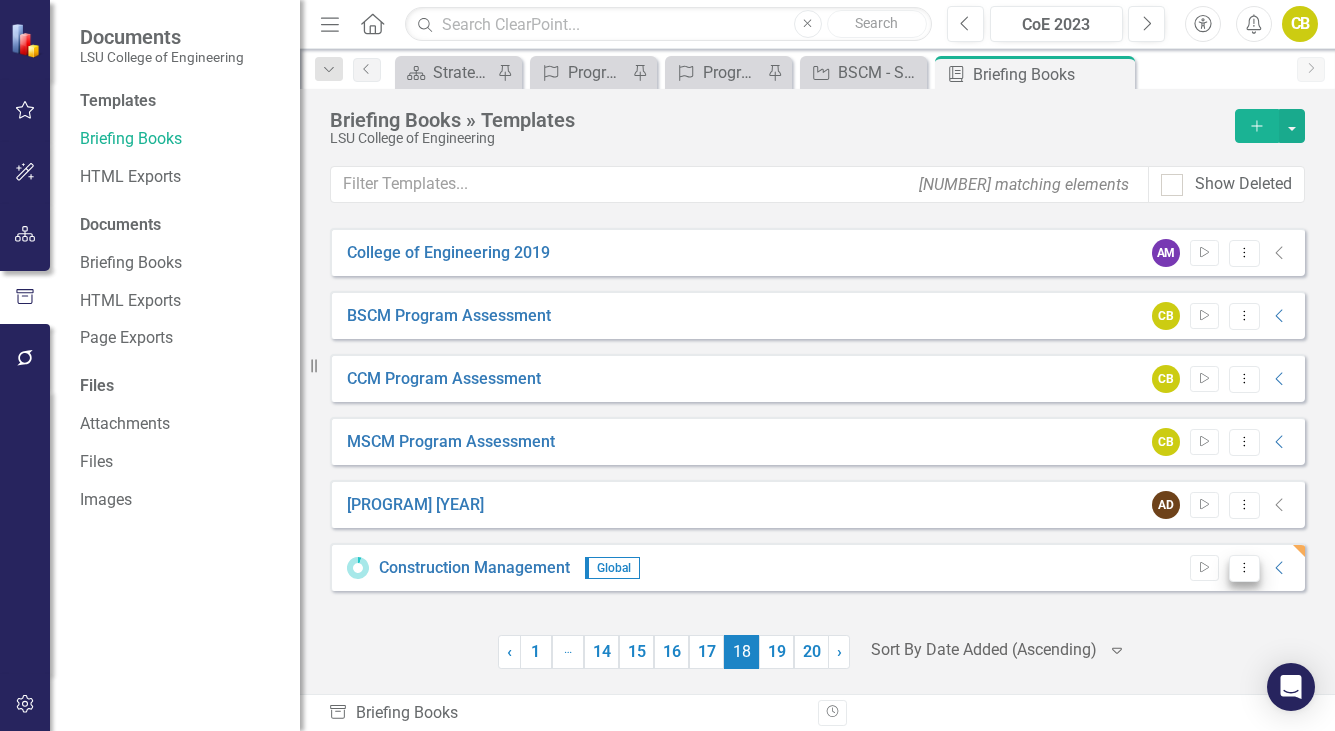 click on "Dropdown Menu" 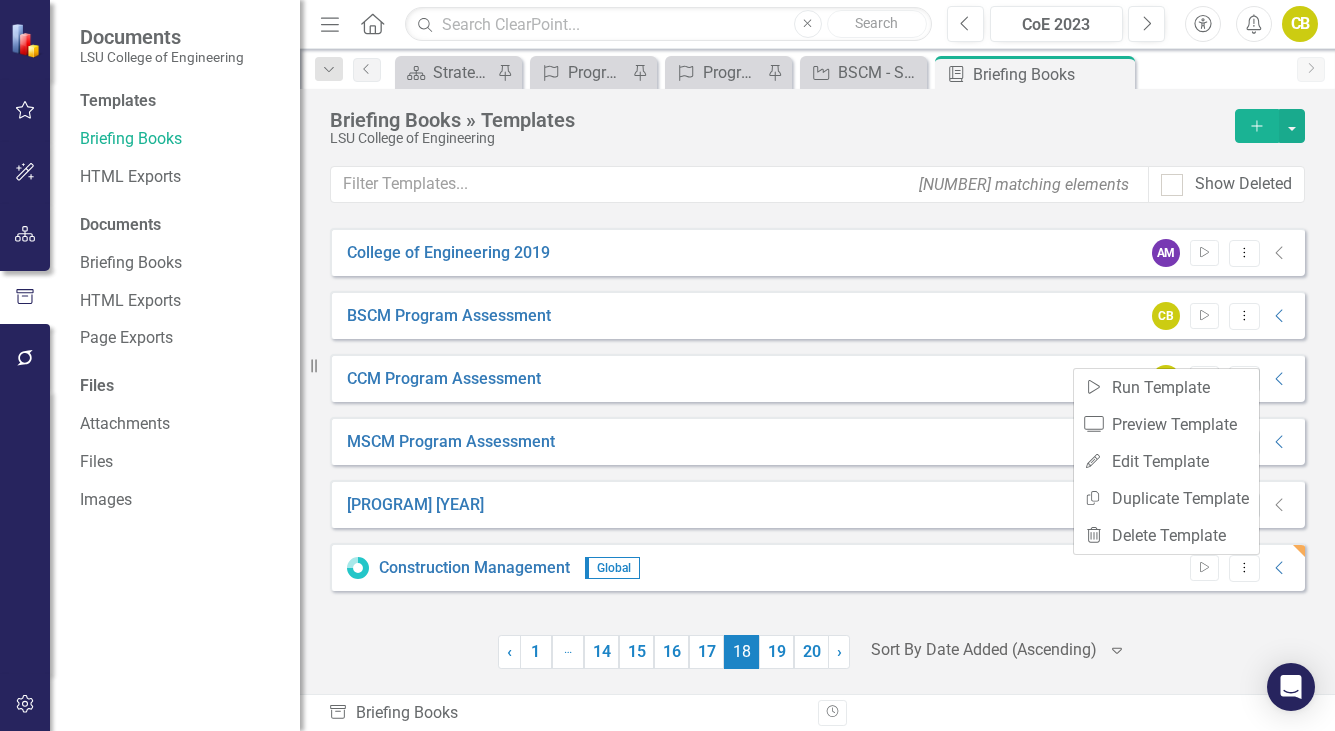 click on "Briefing Books » Templates LSU College of Engineering Add [NUMBER] matching elements Show Deleted Looks like you don't have any report templates set up yet. Why don't you add a template or learn more about templates. College of Engineering [YEAR] AM Start Dropdown Menu Collapse BSCM Program Assessment CB Start Dropdown Menu Collapse PDF BSCM Program Assessment Generated [NUMBER] months ago CB CoE [YEAR] Download PDF BSCM Program Assessment Generated [NUMBER] years ago CB CoE [YEAR] Download PDF BSCM Program Assessment Failed CoE [YEAR] Download View all [NUMBER] documents CCM Program Assessment CB Start Dropdown Menu Collapse PDF CCM Program Assessment Generated [NUMBER] years ago CB CoE [YEAR] Download PDF CCM Program Assessment Failed CoE [YEAR] Download PDF CCM Program Assessment Generated [NUMBER] years ago CB CoE [YEAR] Download View all [NUMBER] documents MSCM Program Assessment CB Start Dropdown Menu Collapse PDF MSCM Program Assessment Generated [NUMBER] years ago CB CoE [YEAR] Download PDF MSCM Program Assessment Generated [NUMBER] years ago CB CoE [YEAR] PDF" at bounding box center [817, 391] 